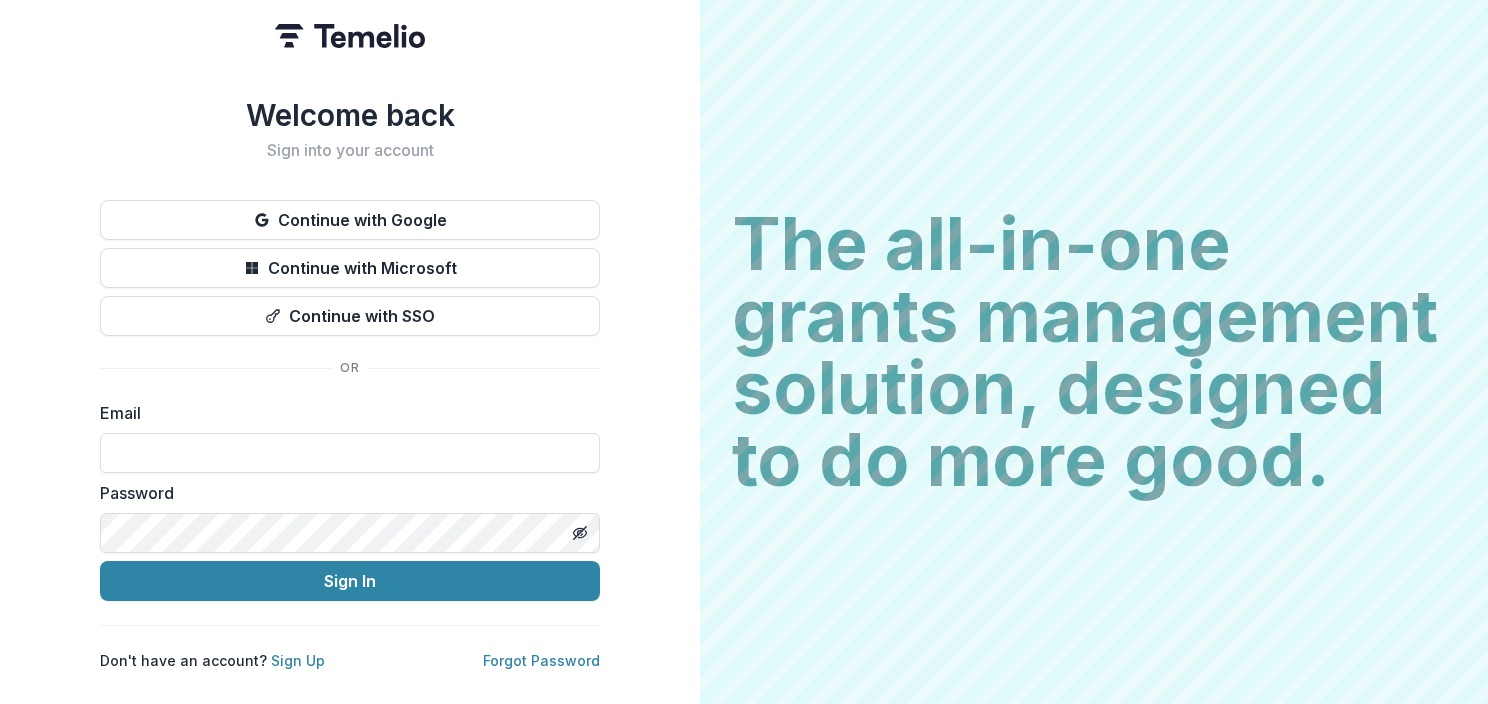 scroll, scrollTop: 0, scrollLeft: 0, axis: both 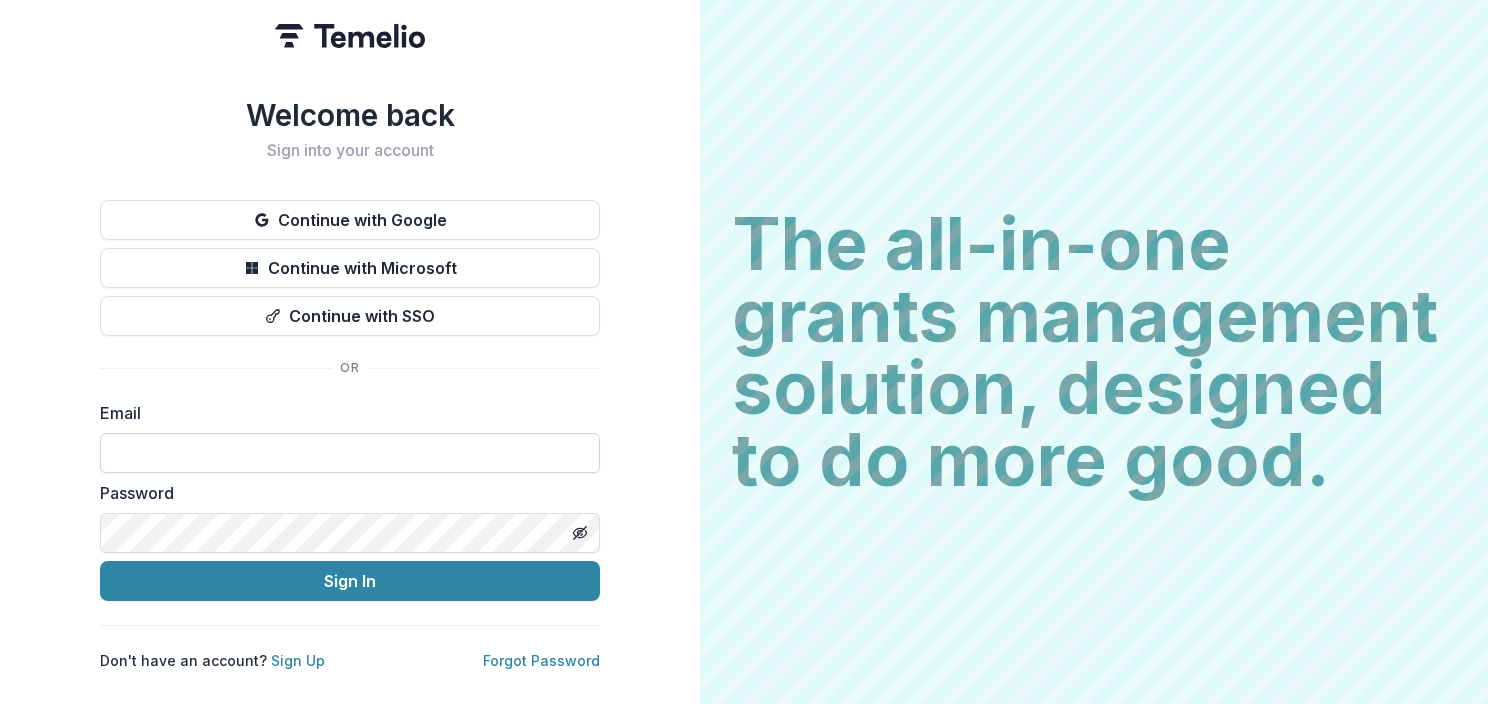 click at bounding box center (350, 453) 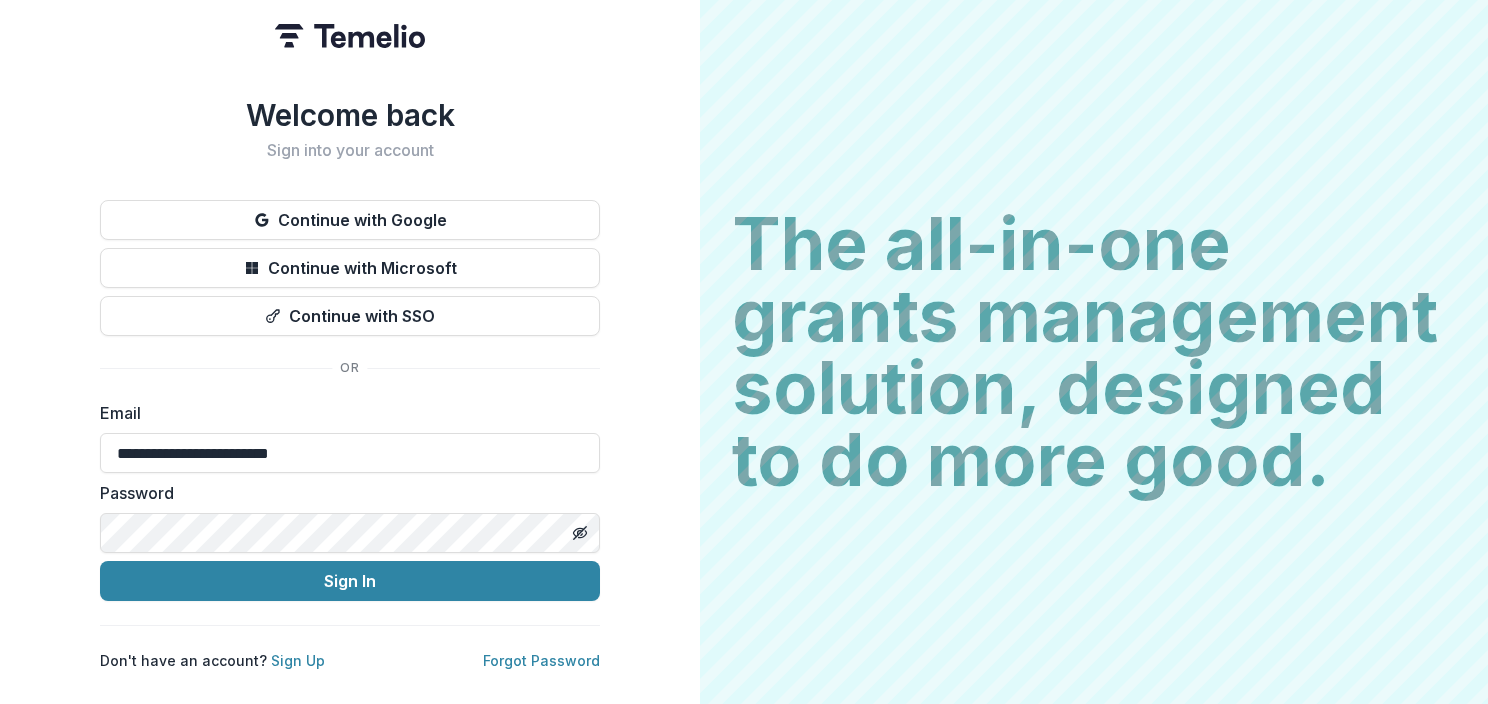 click on "**********" at bounding box center [744, 352] 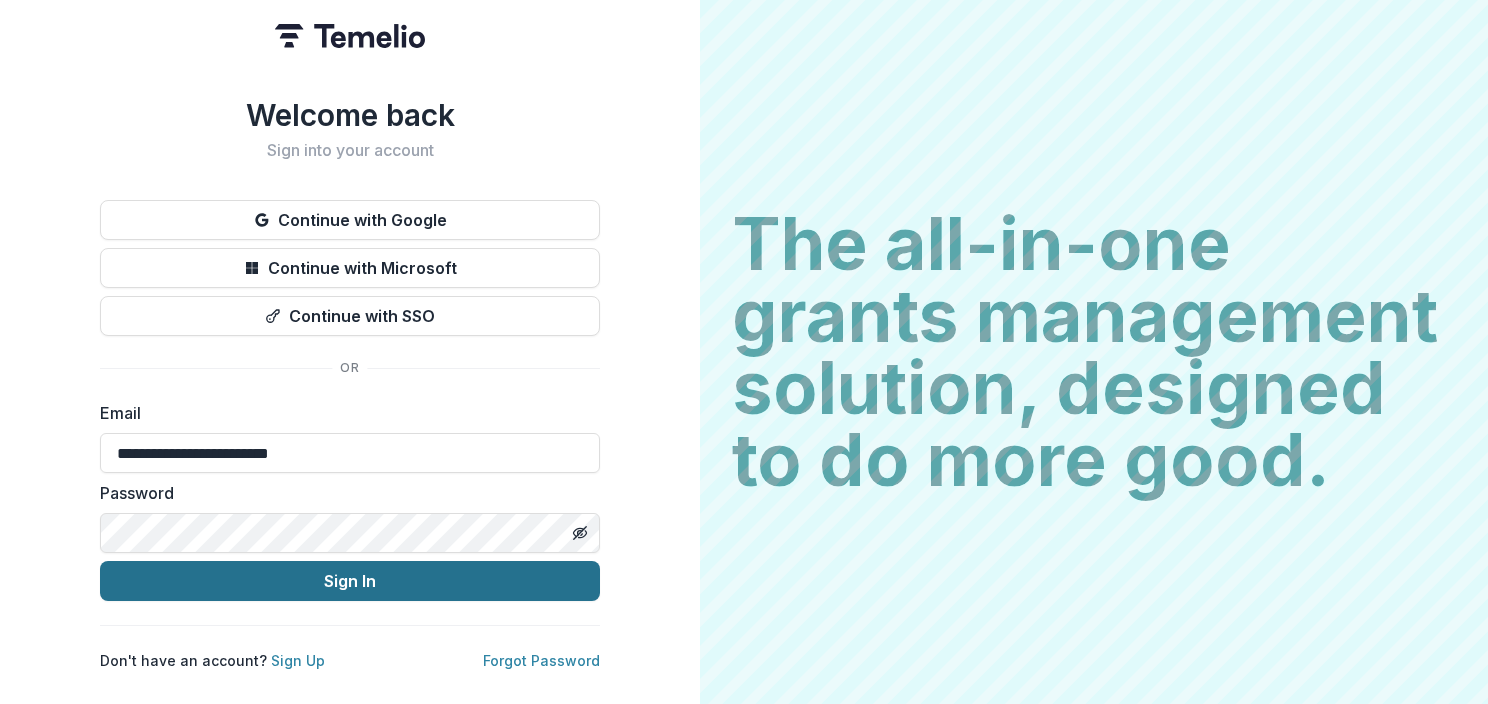 click on "Sign In" at bounding box center (350, 581) 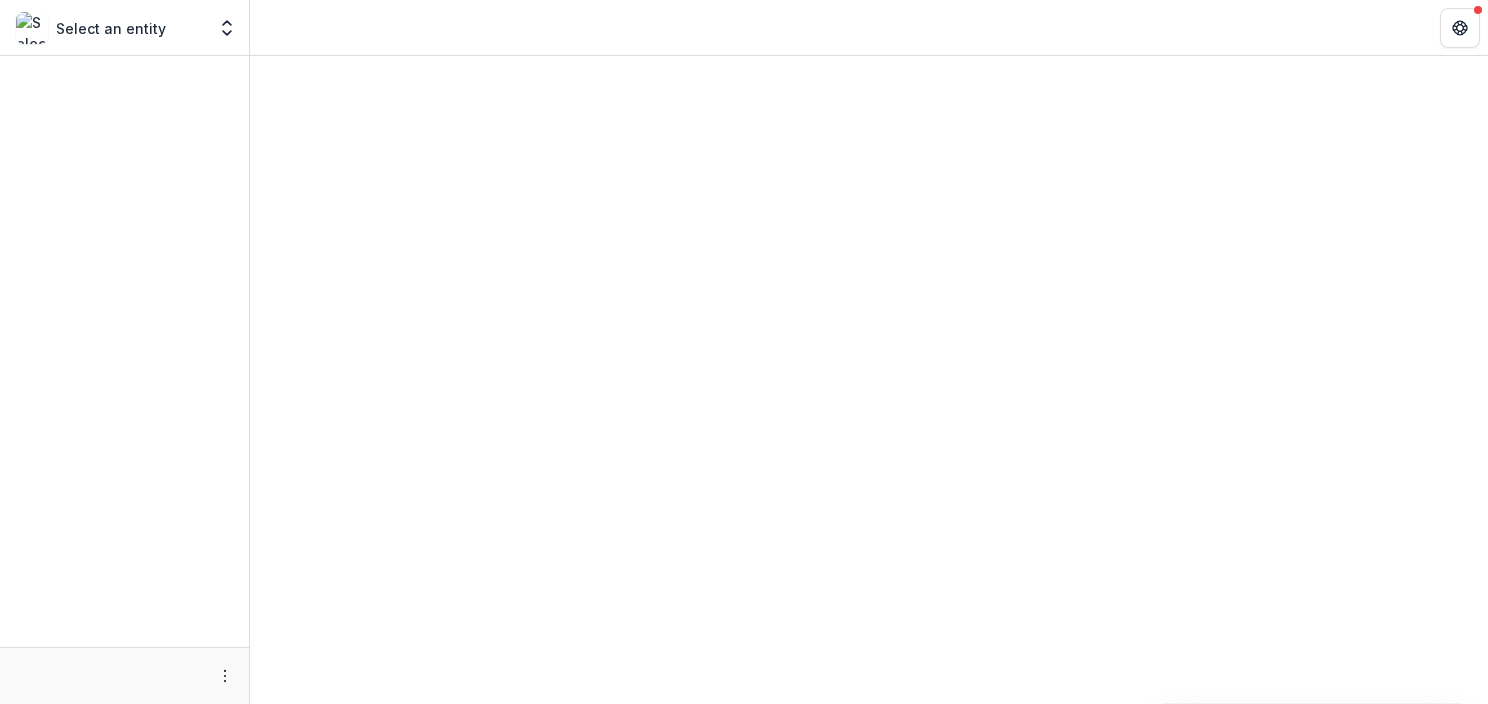 scroll, scrollTop: 0, scrollLeft: 0, axis: both 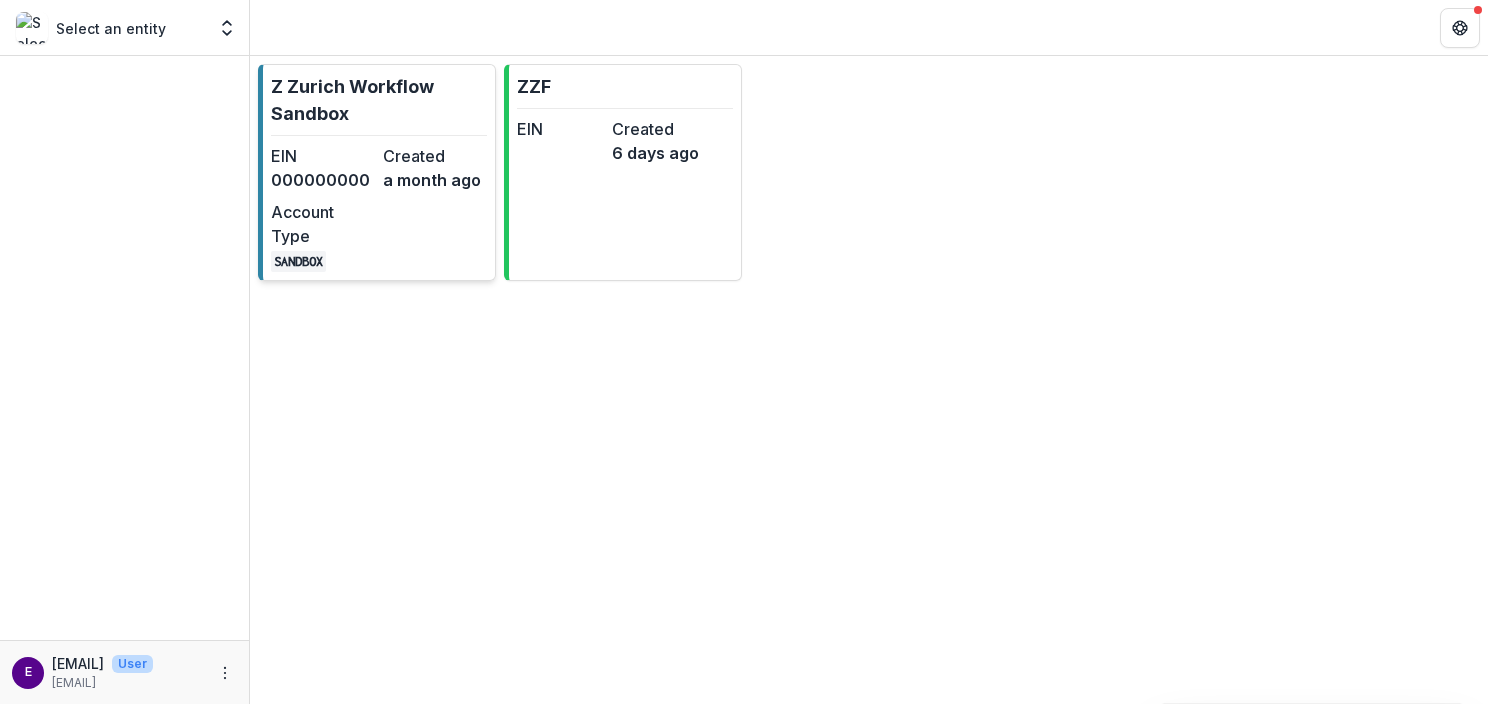 click on "000000000" at bounding box center [323, 180] 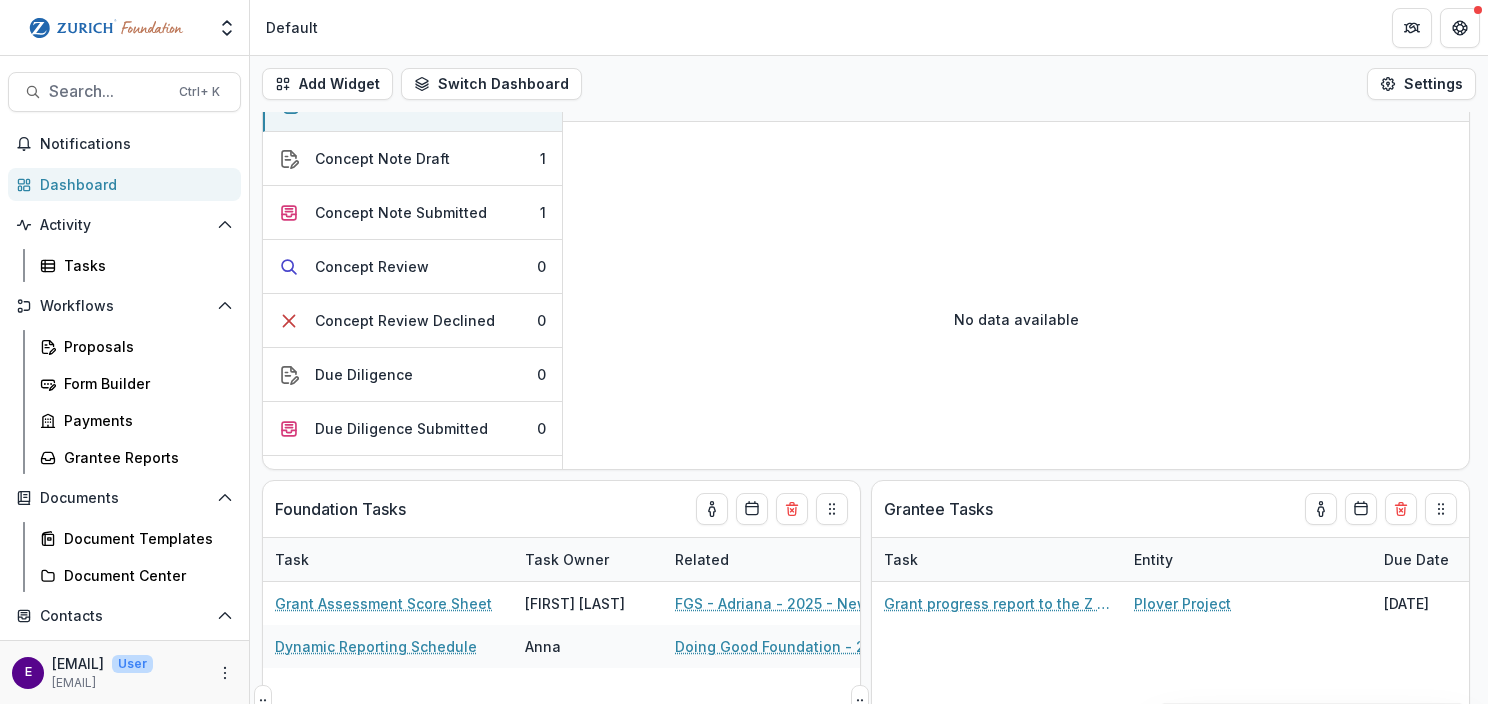 scroll, scrollTop: 200, scrollLeft: 0, axis: vertical 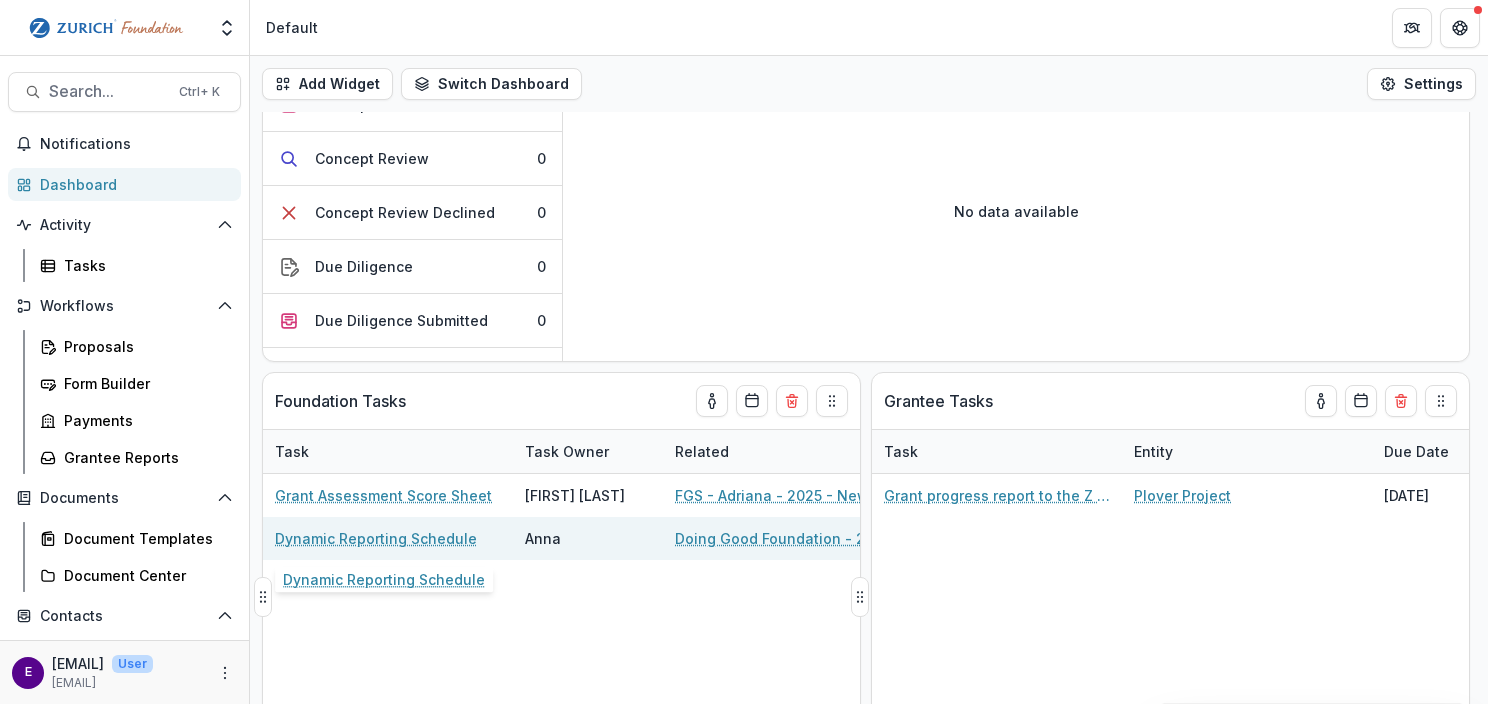 click on "Dynamic Reporting Schedule" at bounding box center [376, 538] 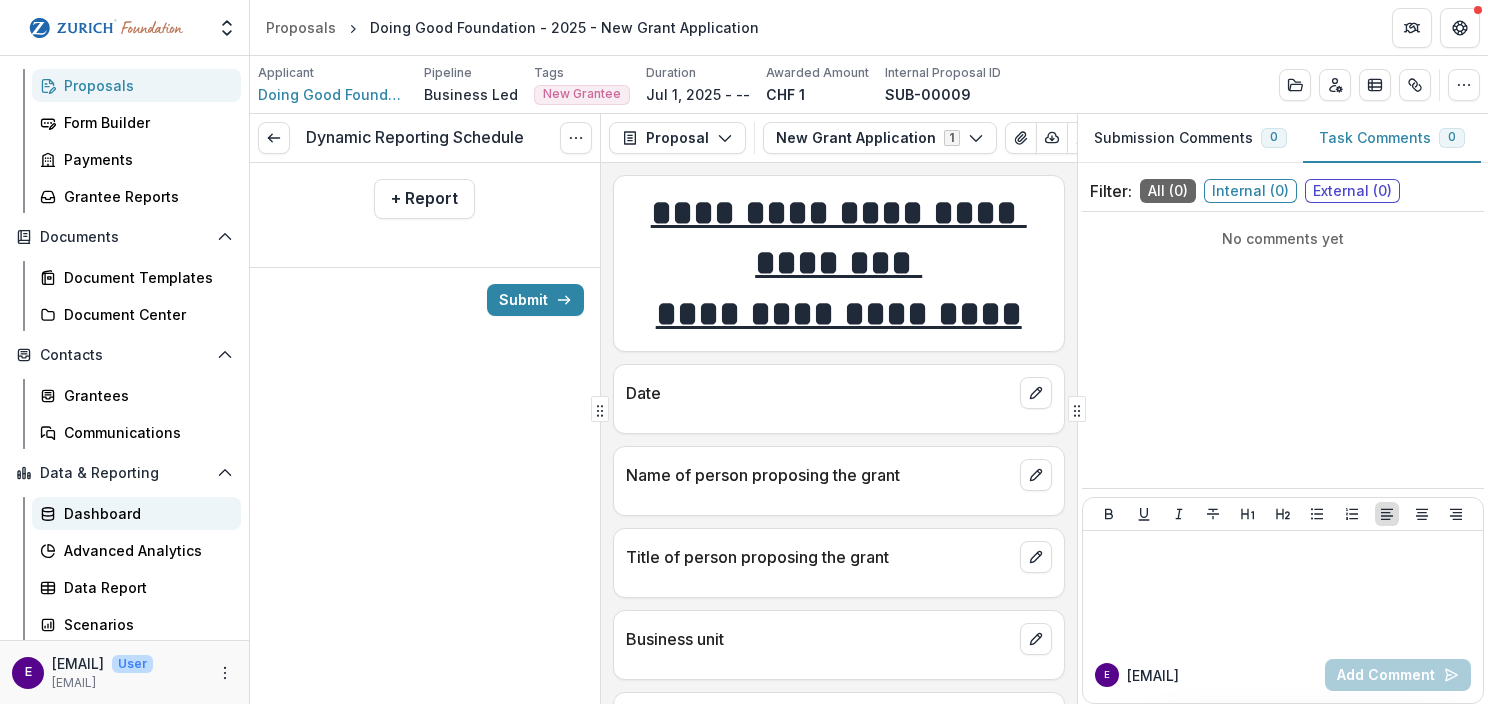 scroll, scrollTop: 0, scrollLeft: 0, axis: both 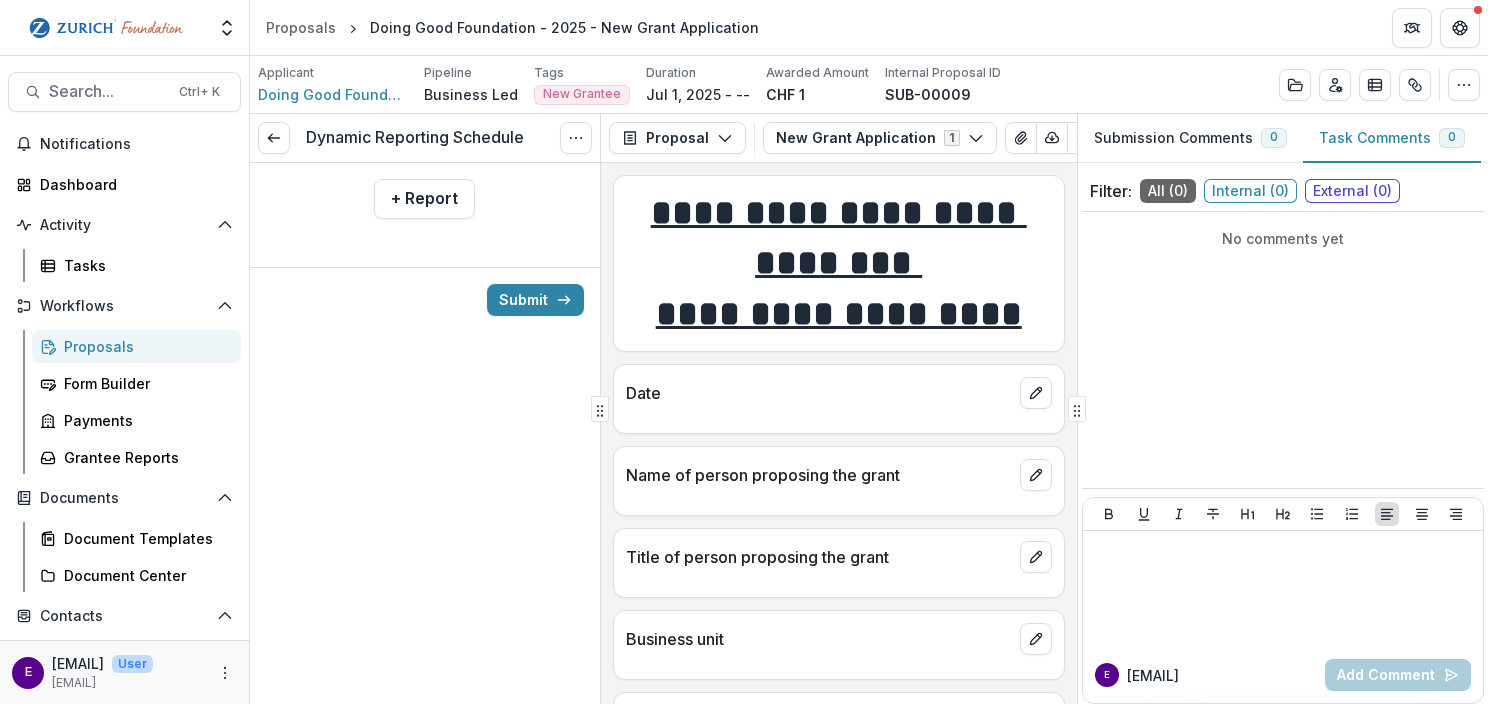 click on "Proposals" at bounding box center [144, 346] 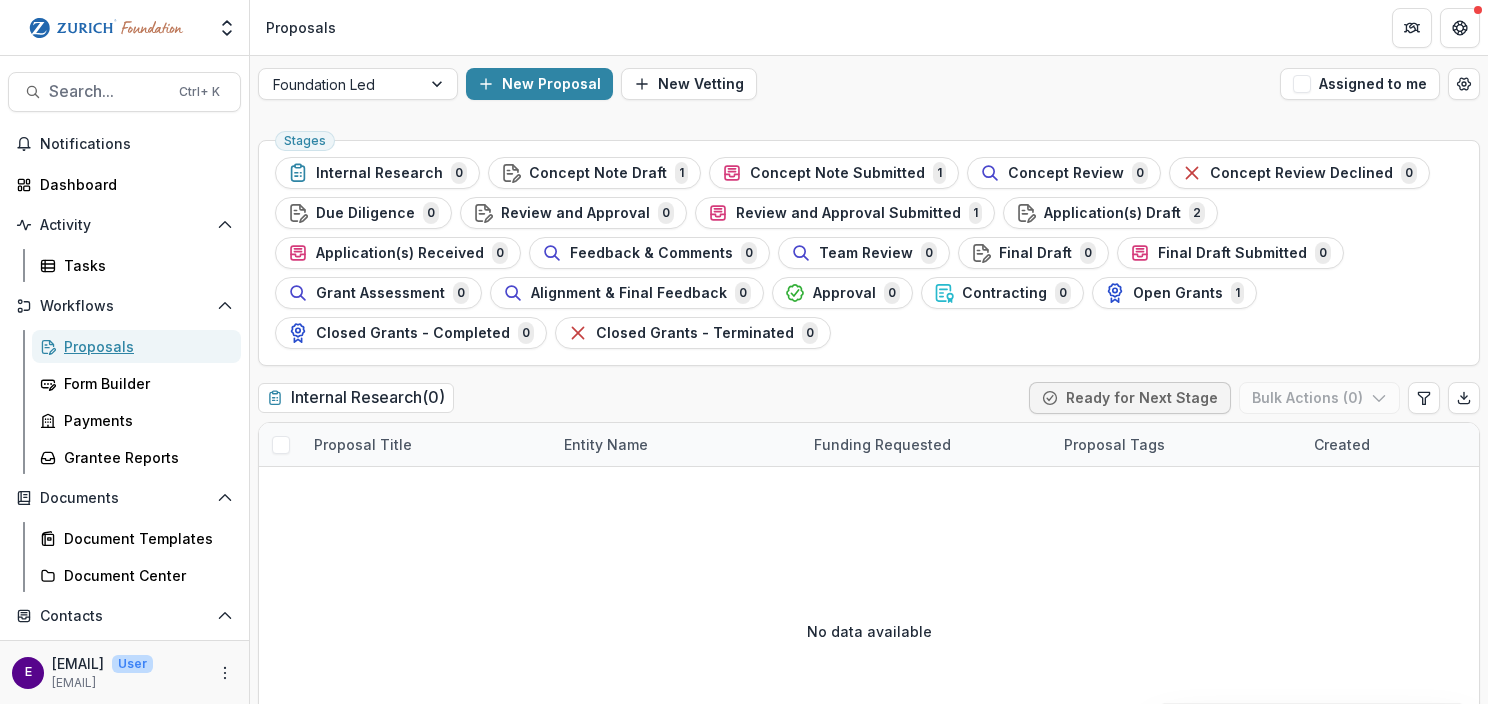 scroll, scrollTop: 0, scrollLeft: 0, axis: both 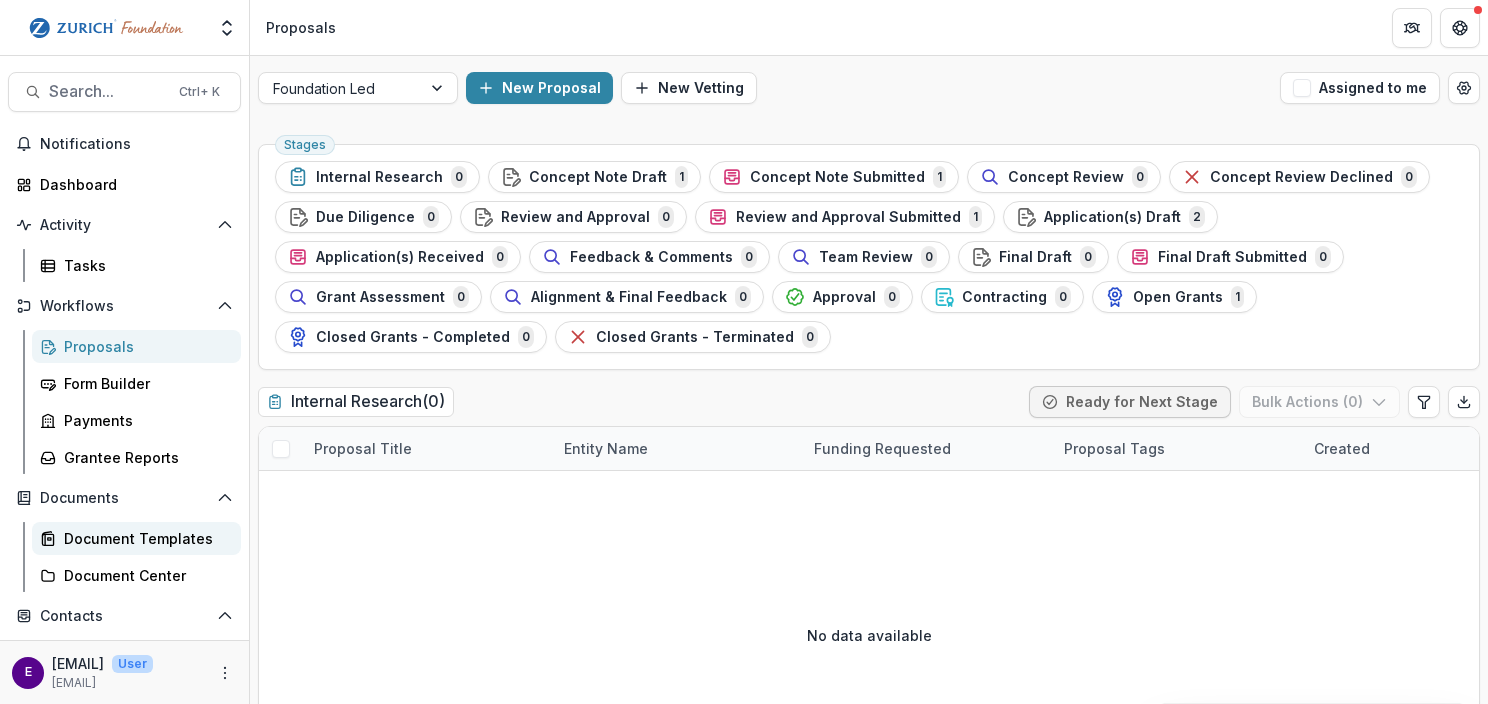 click on "Document Templates" at bounding box center (144, 538) 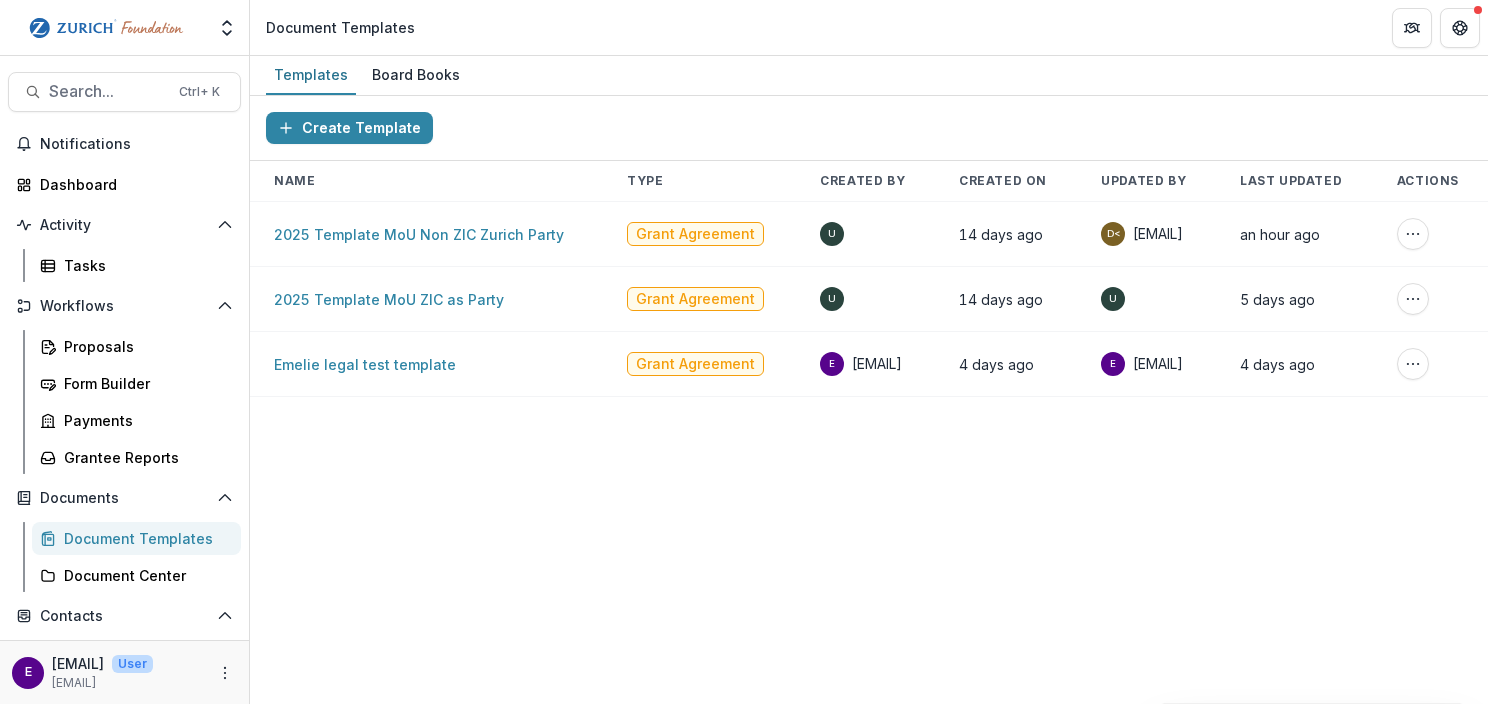 click on "Create Template Name Type Created By Created On Updated By Last Updated Actions 2025 Template MoU Non ZIC Zurich Party Grant Agreement U 14 days ago d< dirk.gawronska@zurich.com <dirk.gawronska@zurich.com> an hour ago Create Board Book Delete Template 2025 Template MoU ZIC as Party Grant Agreement U 14 days ago U 5 days ago Create Board Book Delete Template Emelie legal test template Grant Agreement e emelie.jutblad@zurich.com 4 days ago e emelie.jutblad@zurich.com 4 days ago Create Board Book Delete Template" at bounding box center [869, 400] 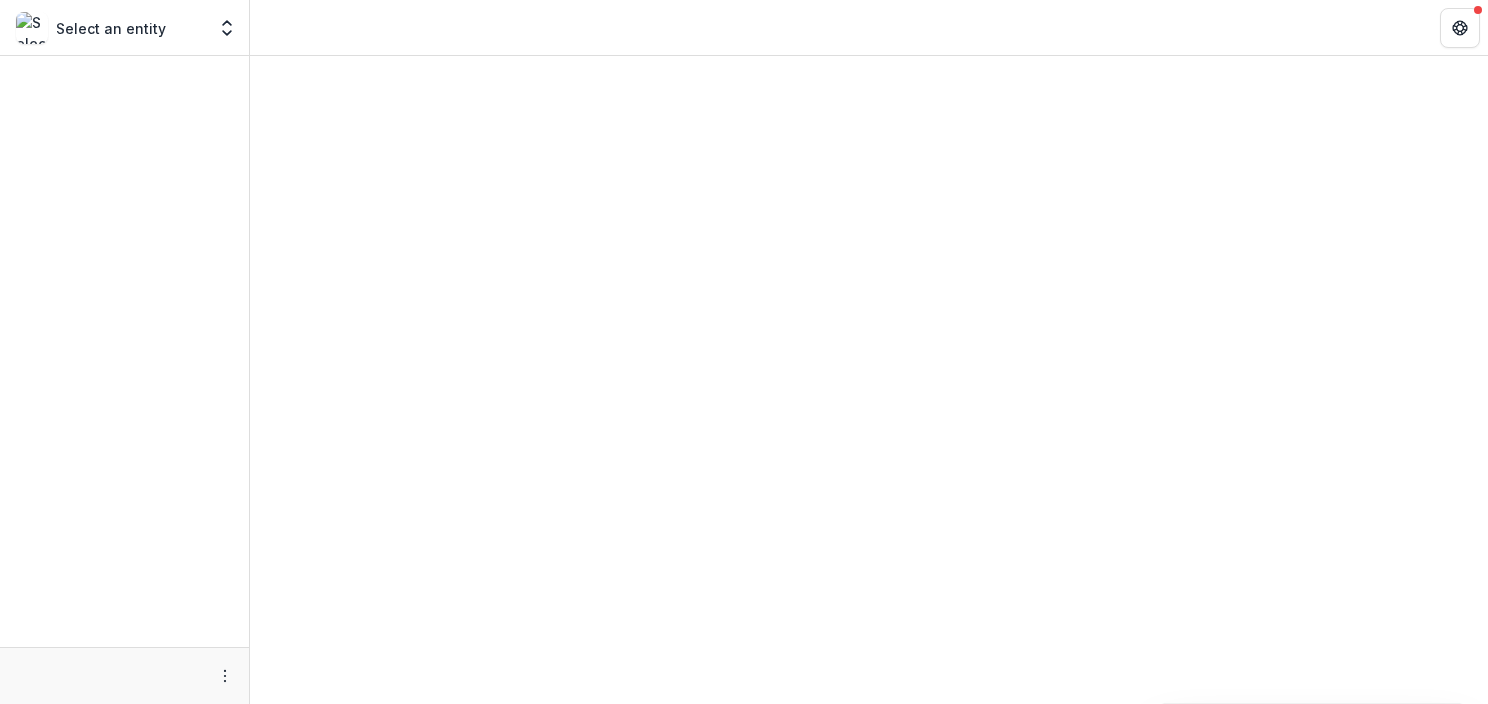 scroll, scrollTop: 0, scrollLeft: 0, axis: both 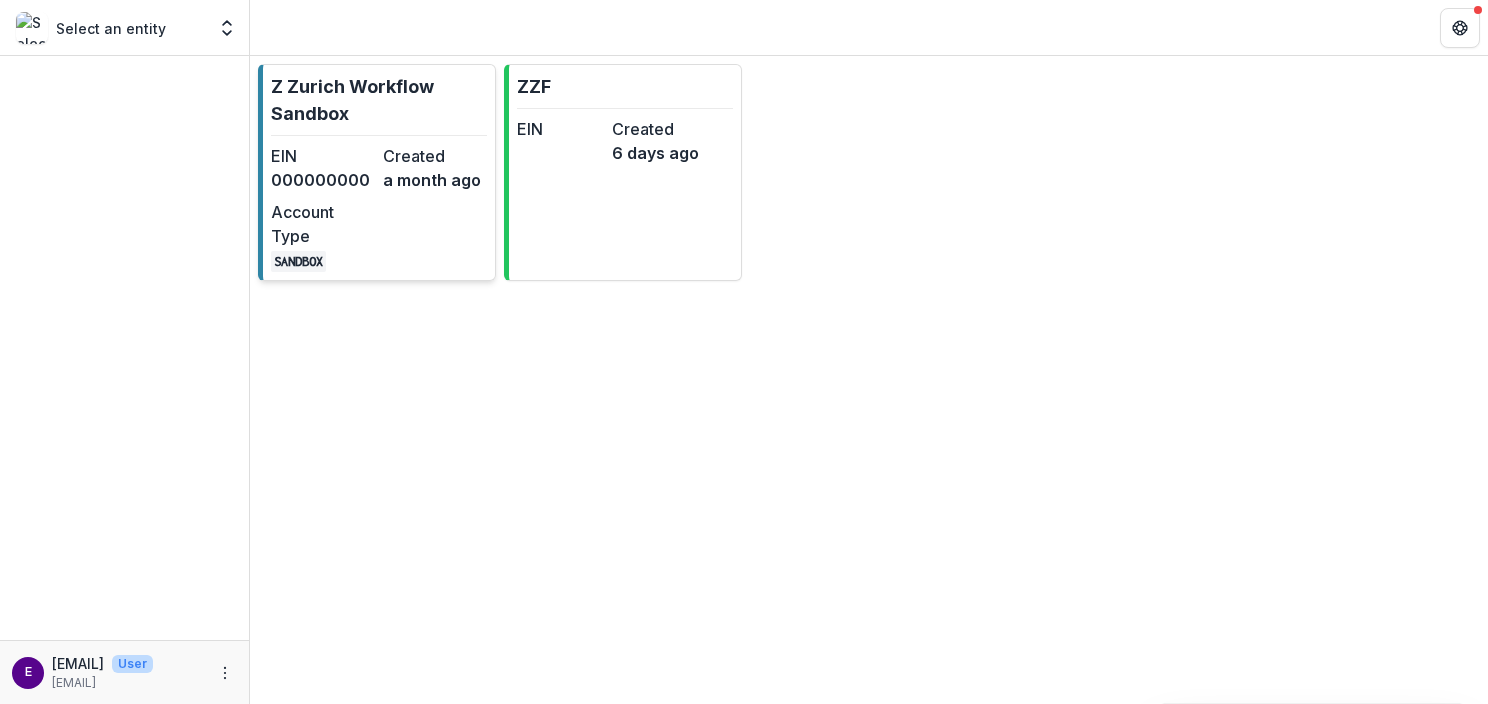 click on "Z Zurich Workflow Sandbox EIN [EIN] Created a month ago Account Type SANDBOX" at bounding box center [377, 172] 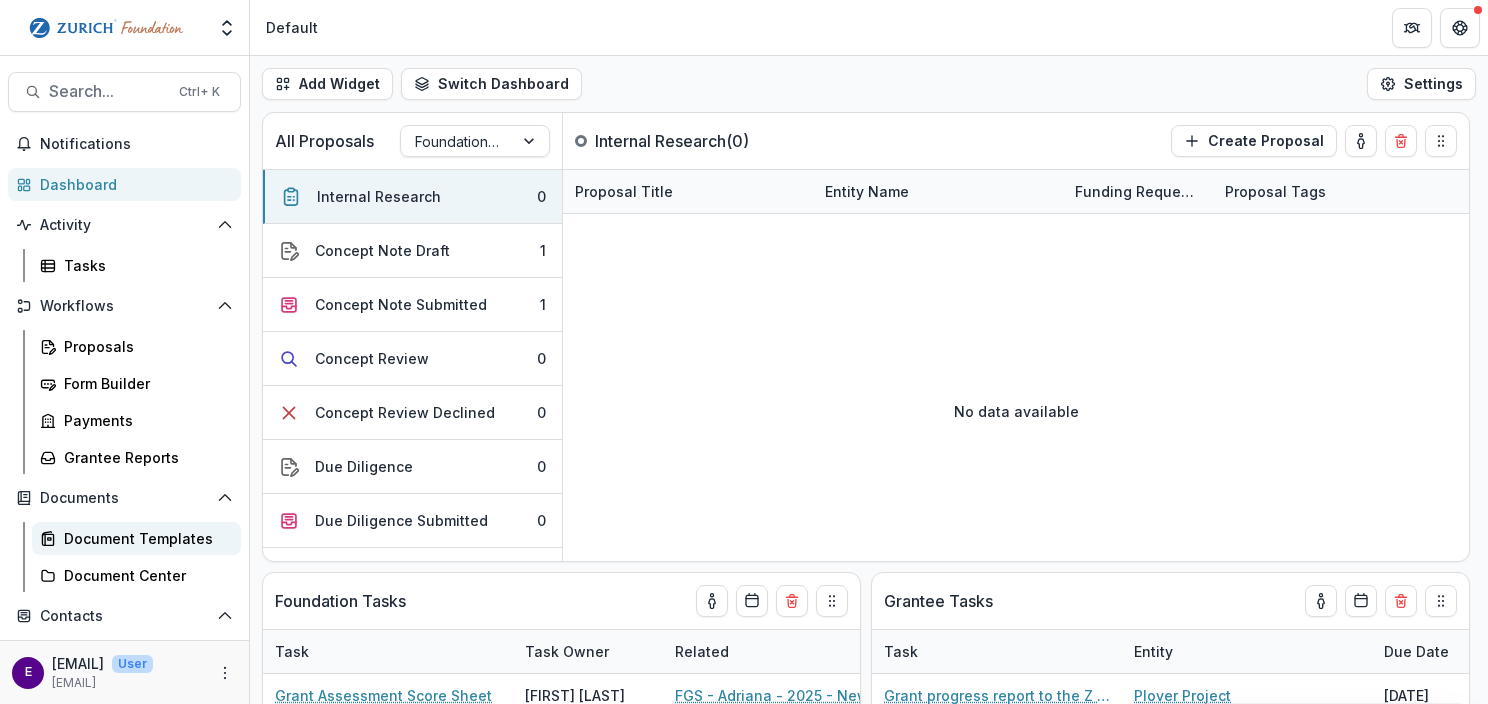 click on "Document Templates" at bounding box center [144, 538] 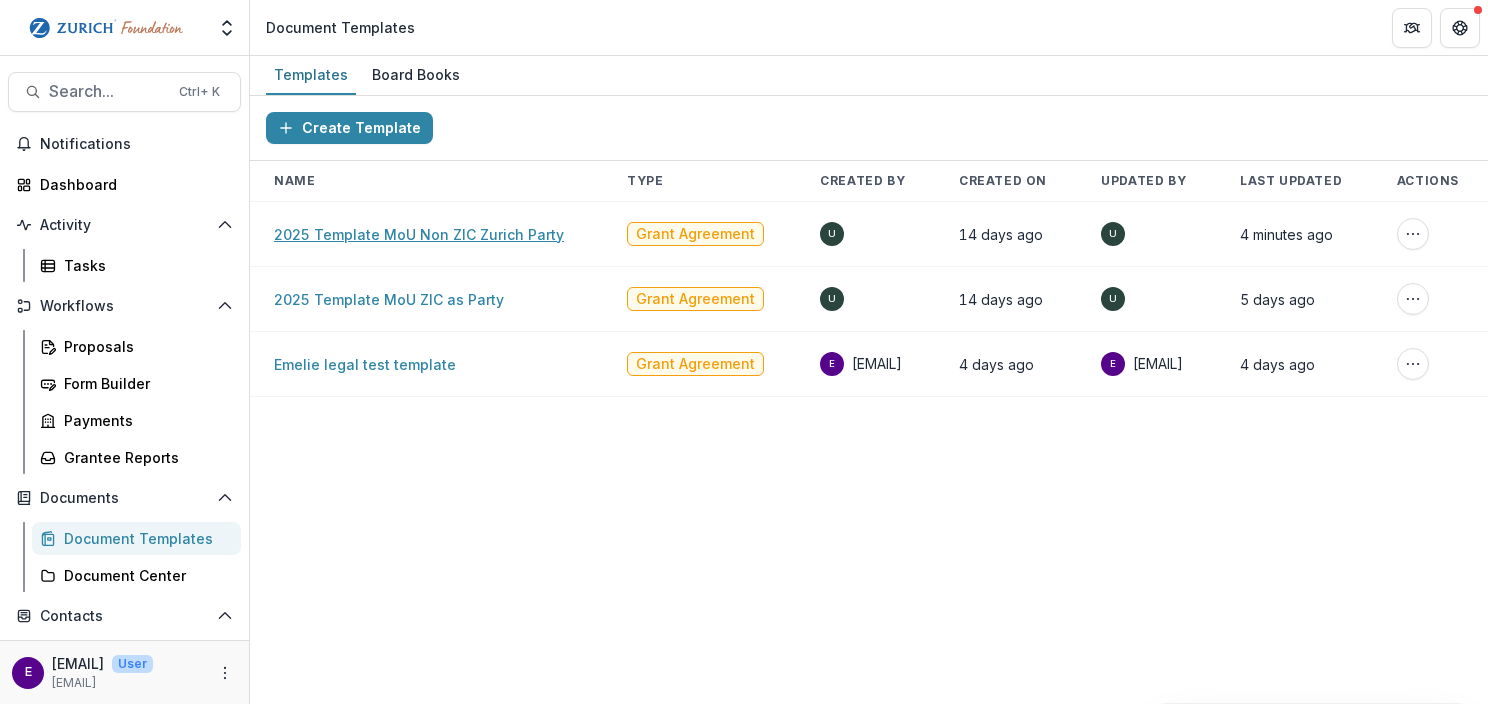 click on "2025 Template MoU Non ZIC Zurich Party" at bounding box center (419, 234) 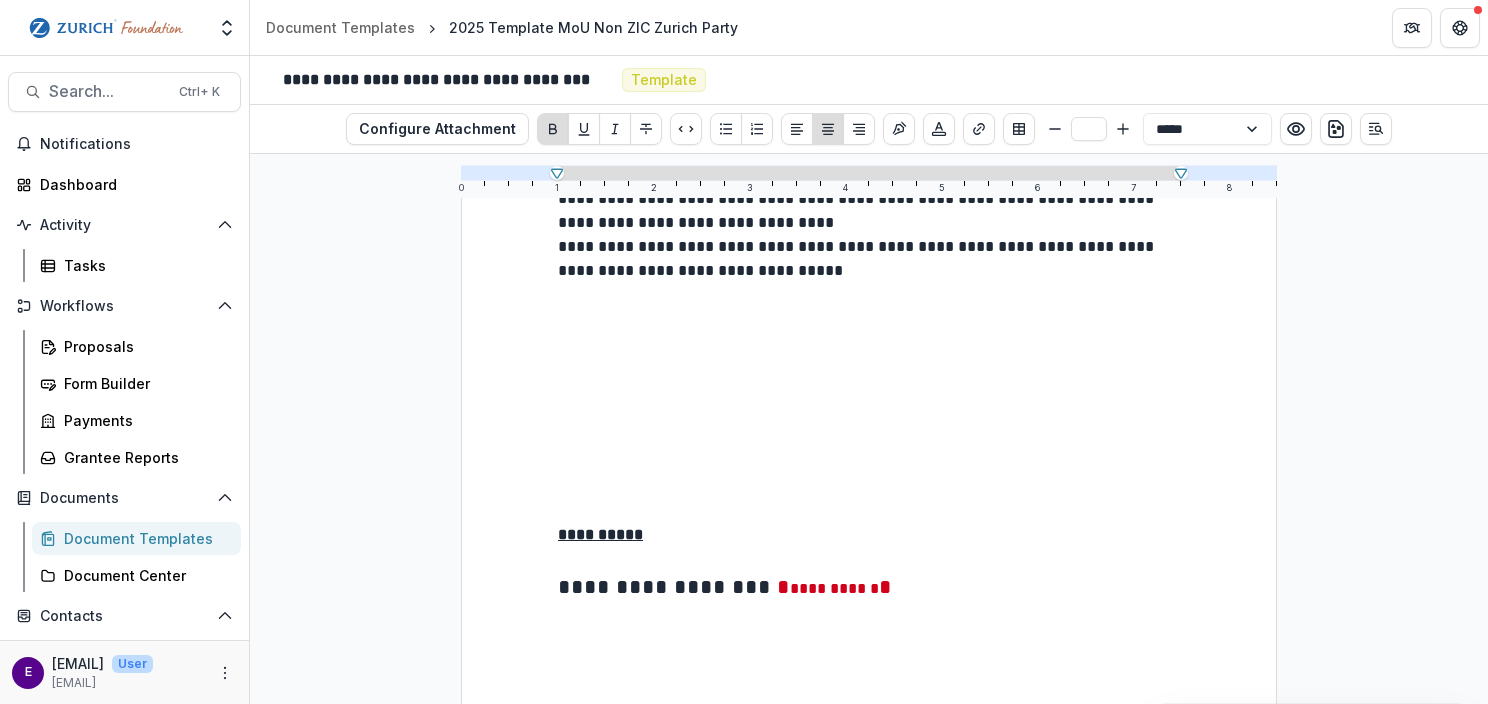 scroll, scrollTop: 15800, scrollLeft: 0, axis: vertical 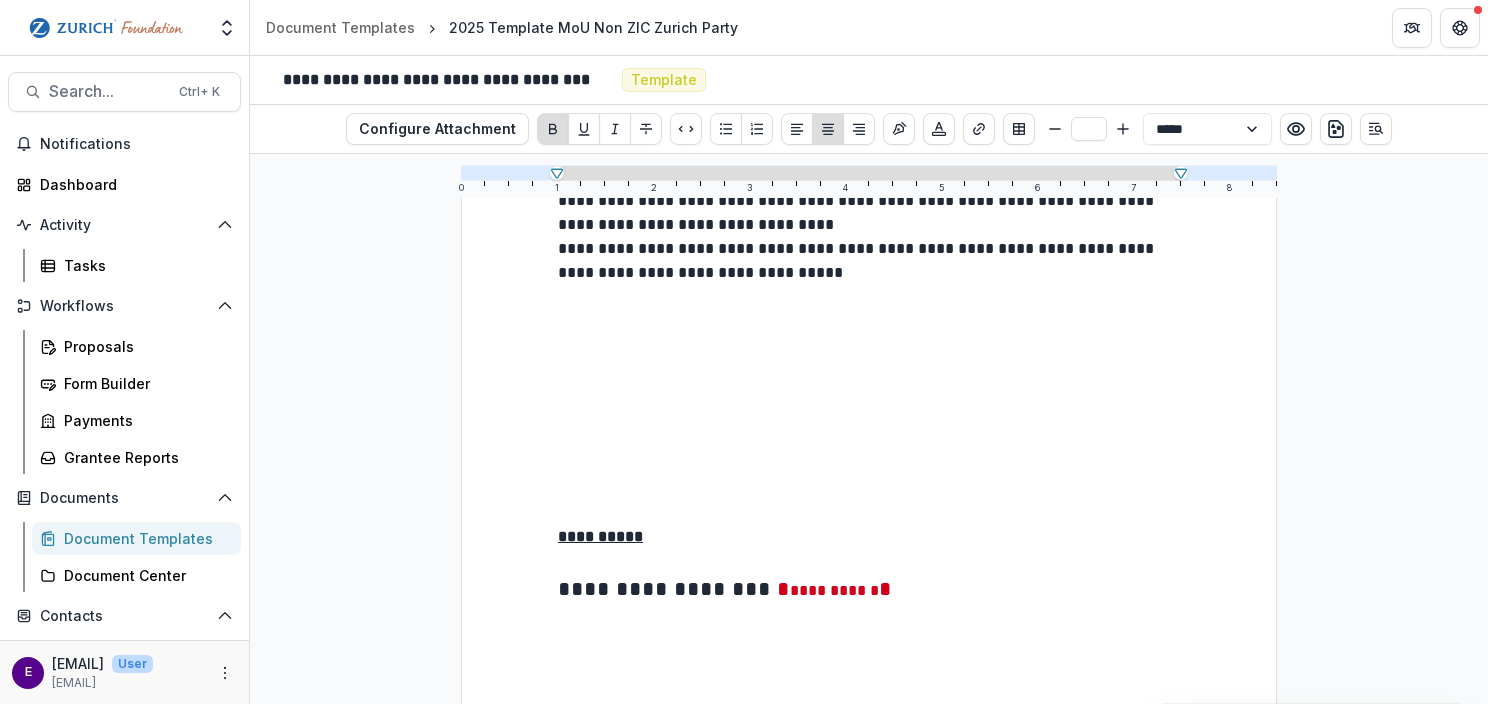 click on "****" at bounding box center [662, 1210] 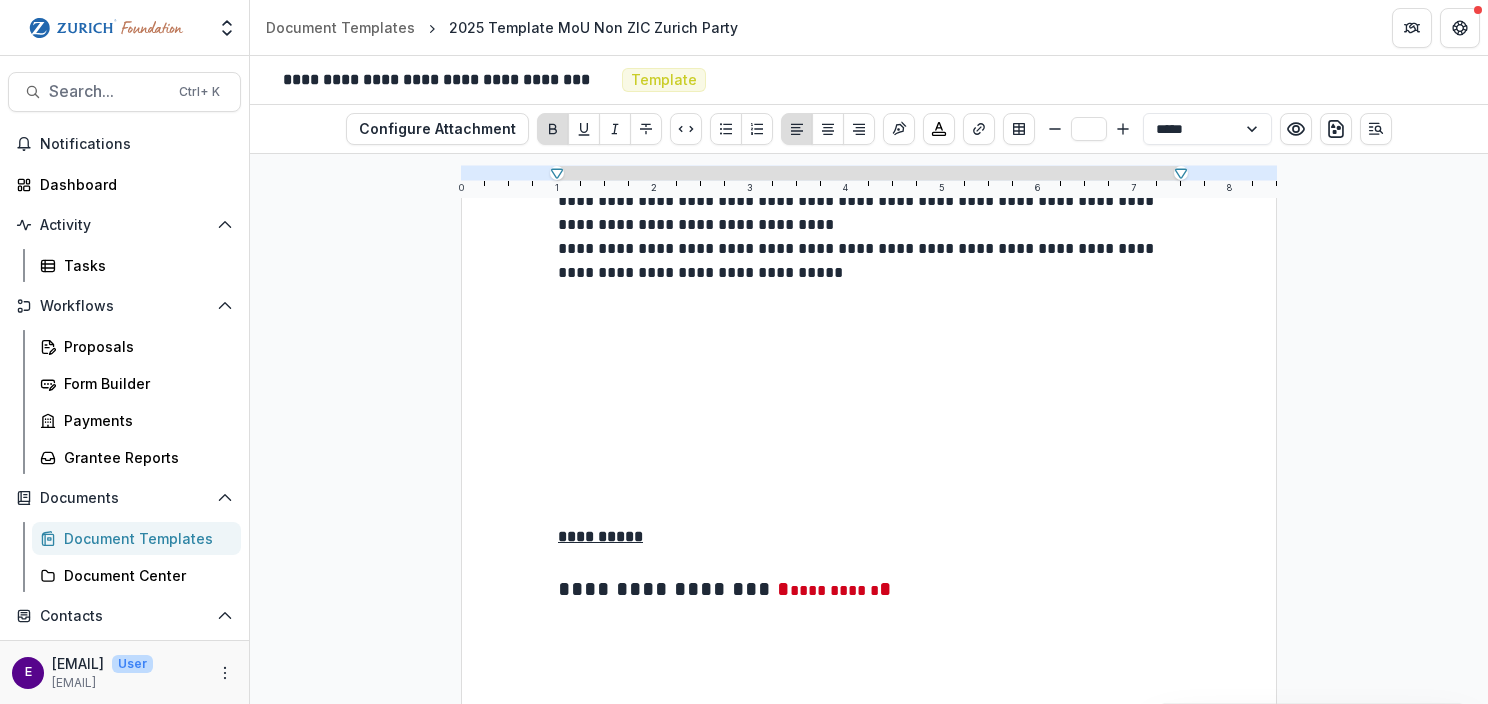 type on "**" 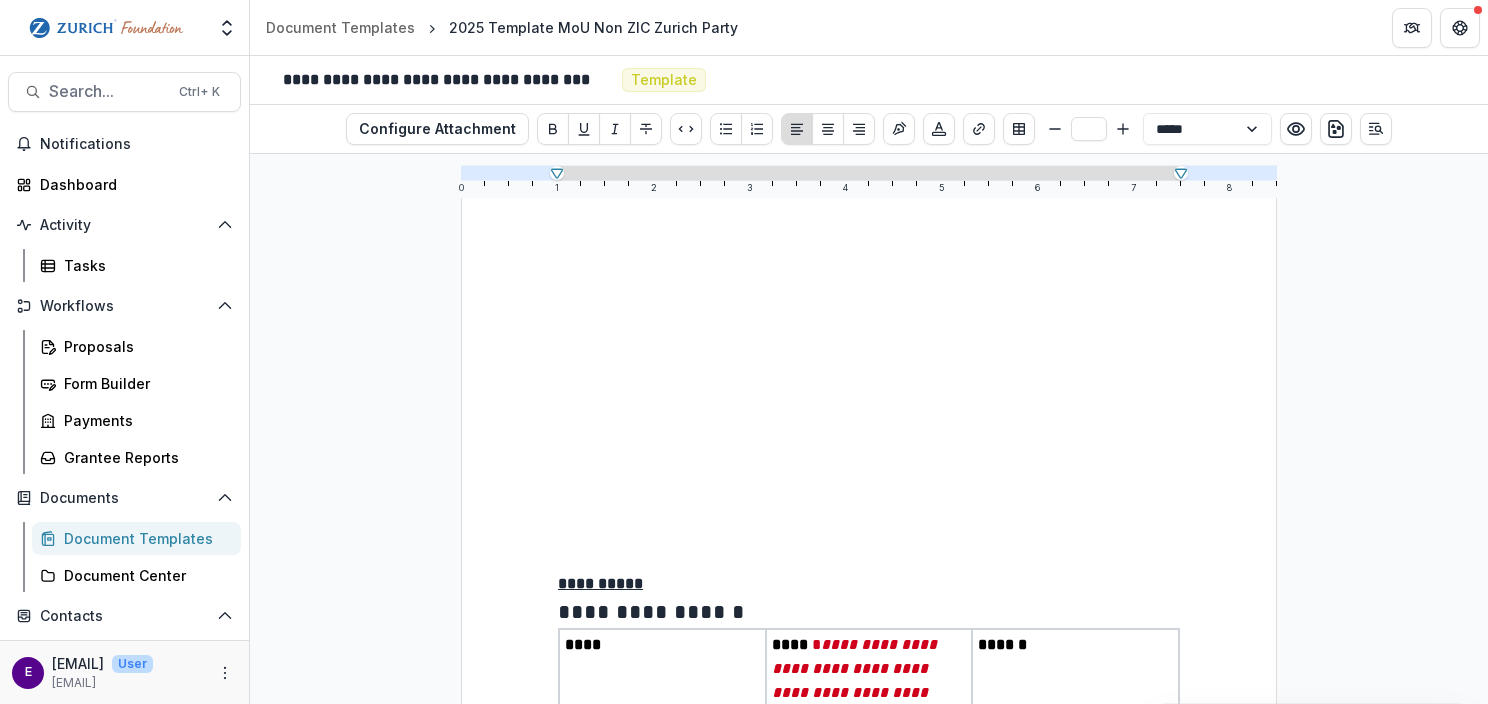 scroll, scrollTop: 16300, scrollLeft: 0, axis: vertical 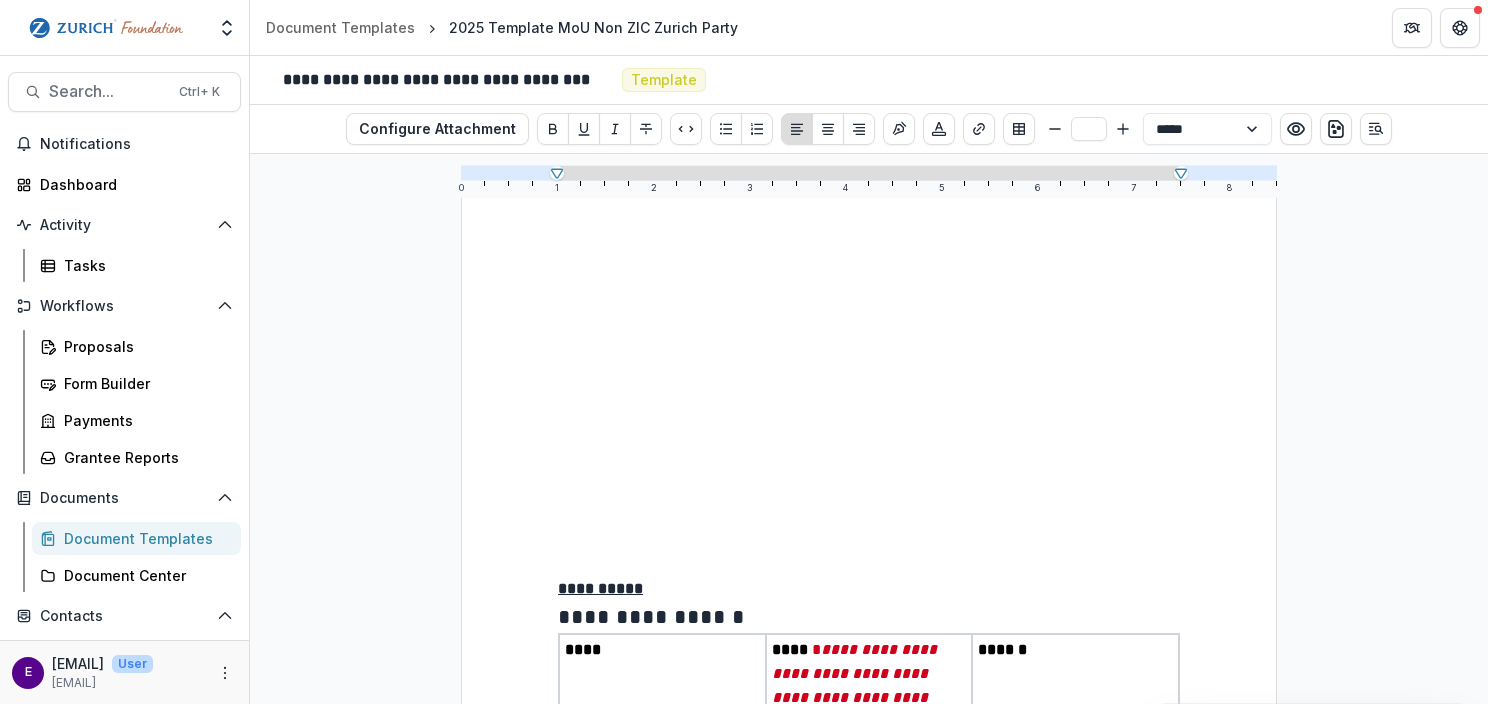 click on "**********" at bounding box center (636, 1371) 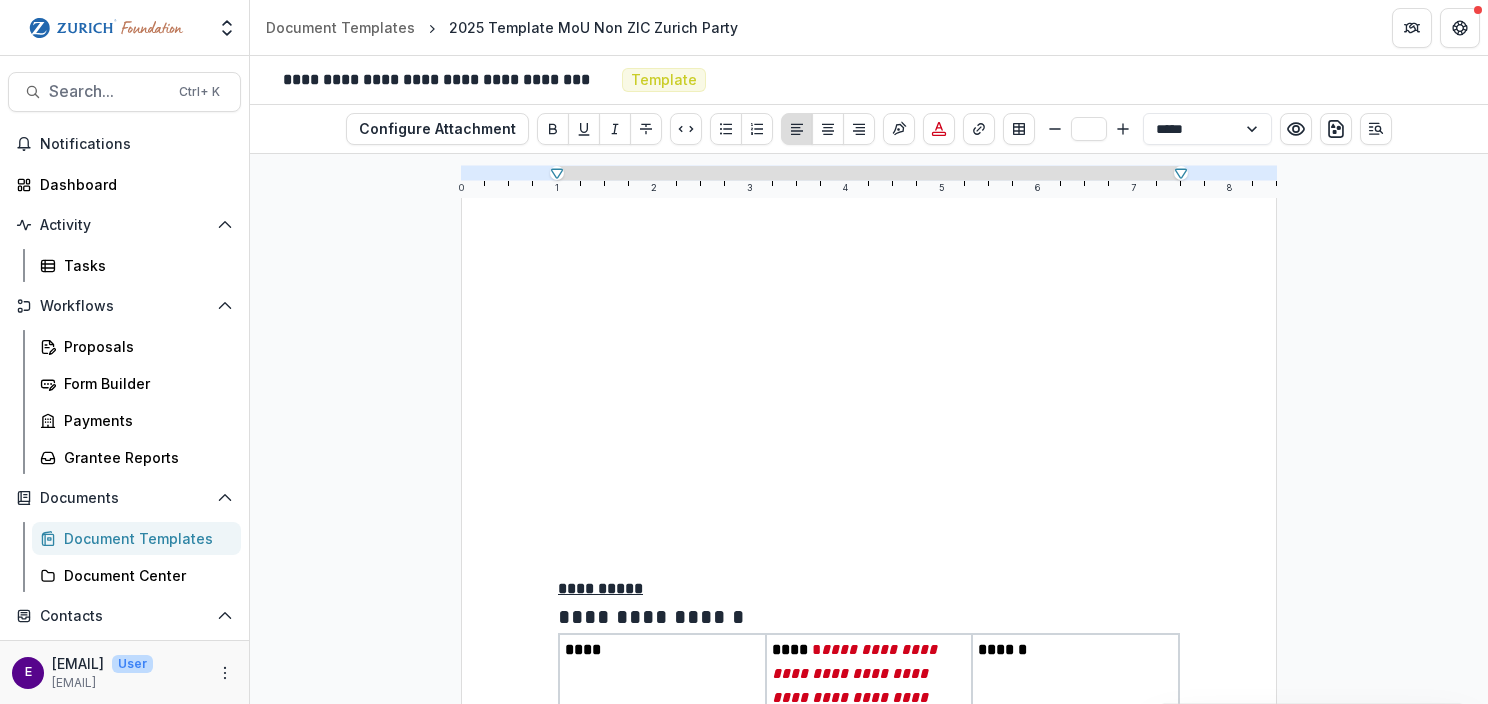 type on "**" 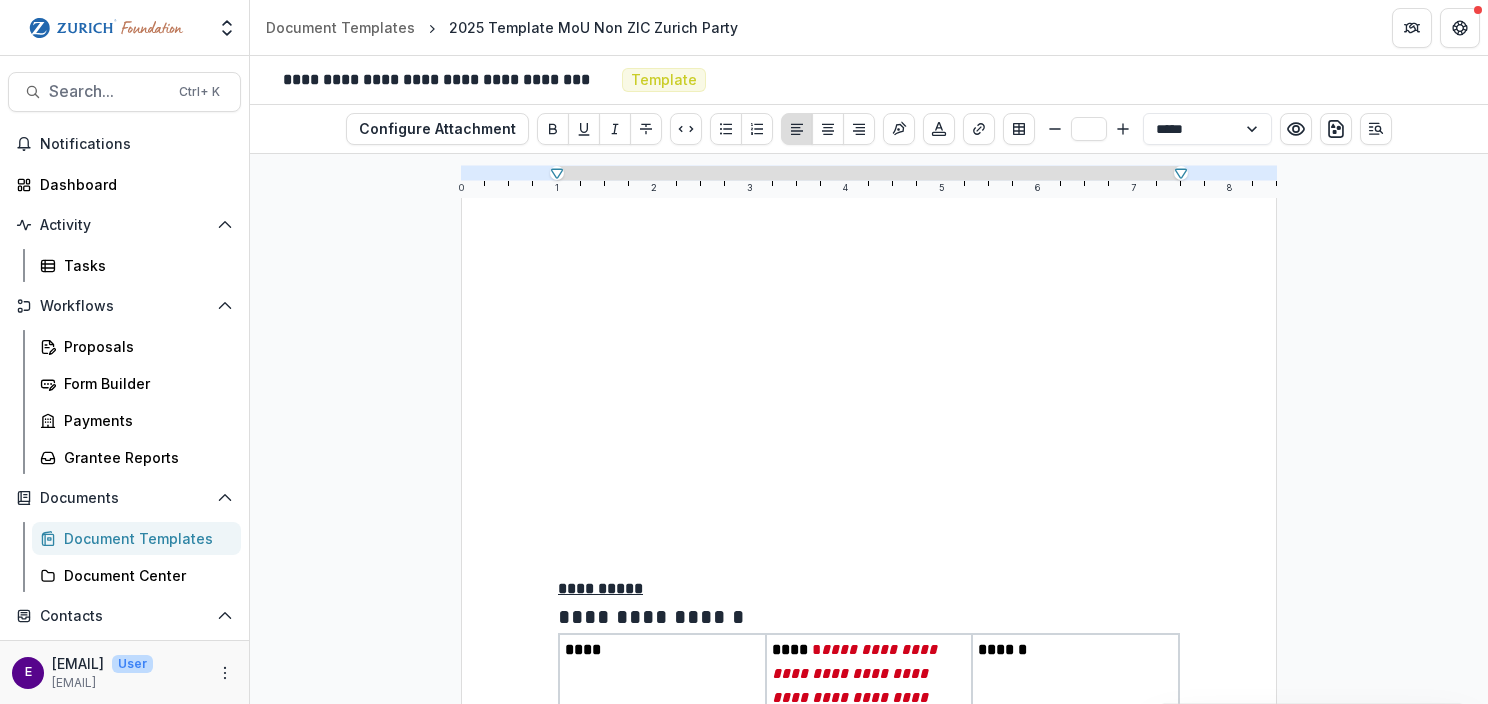 click on "**********" at bounding box center (706, 1090) 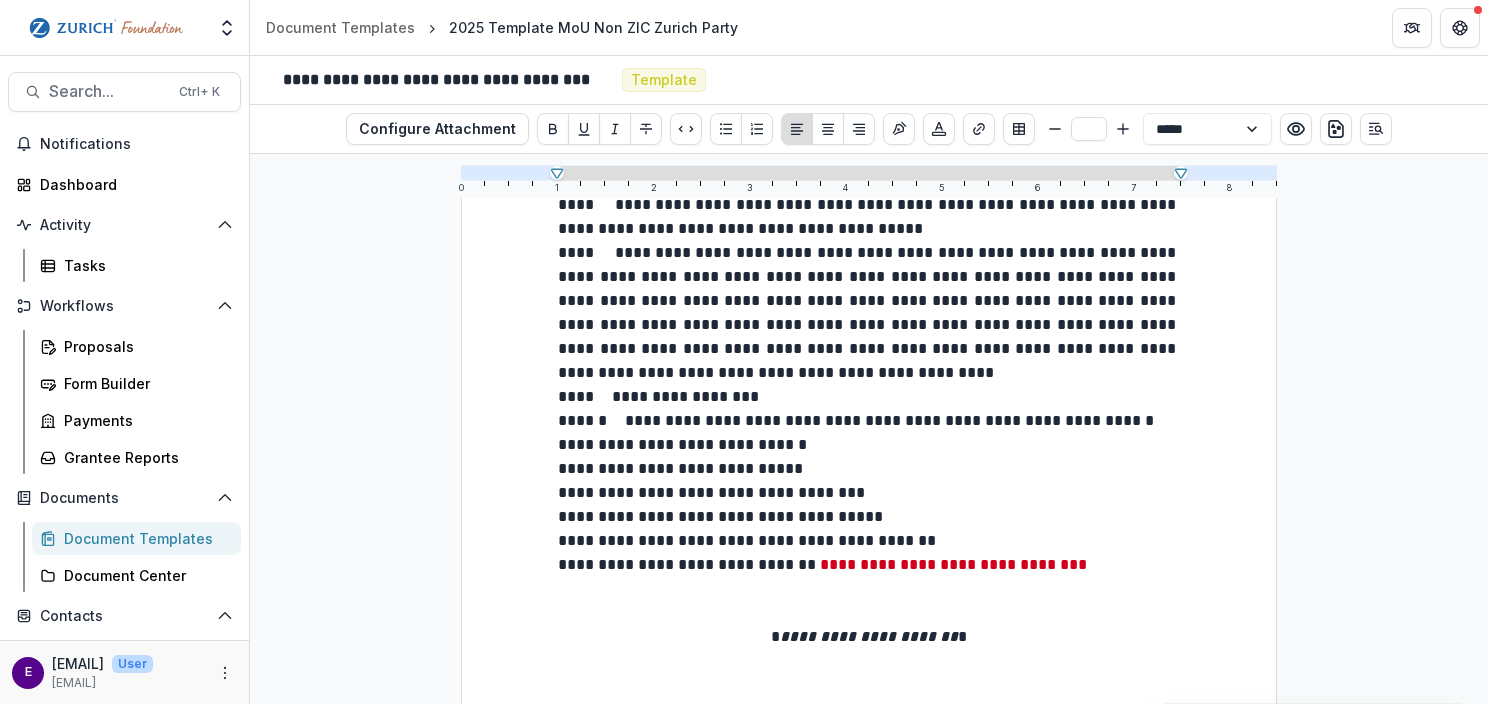scroll, scrollTop: 13800, scrollLeft: 0, axis: vertical 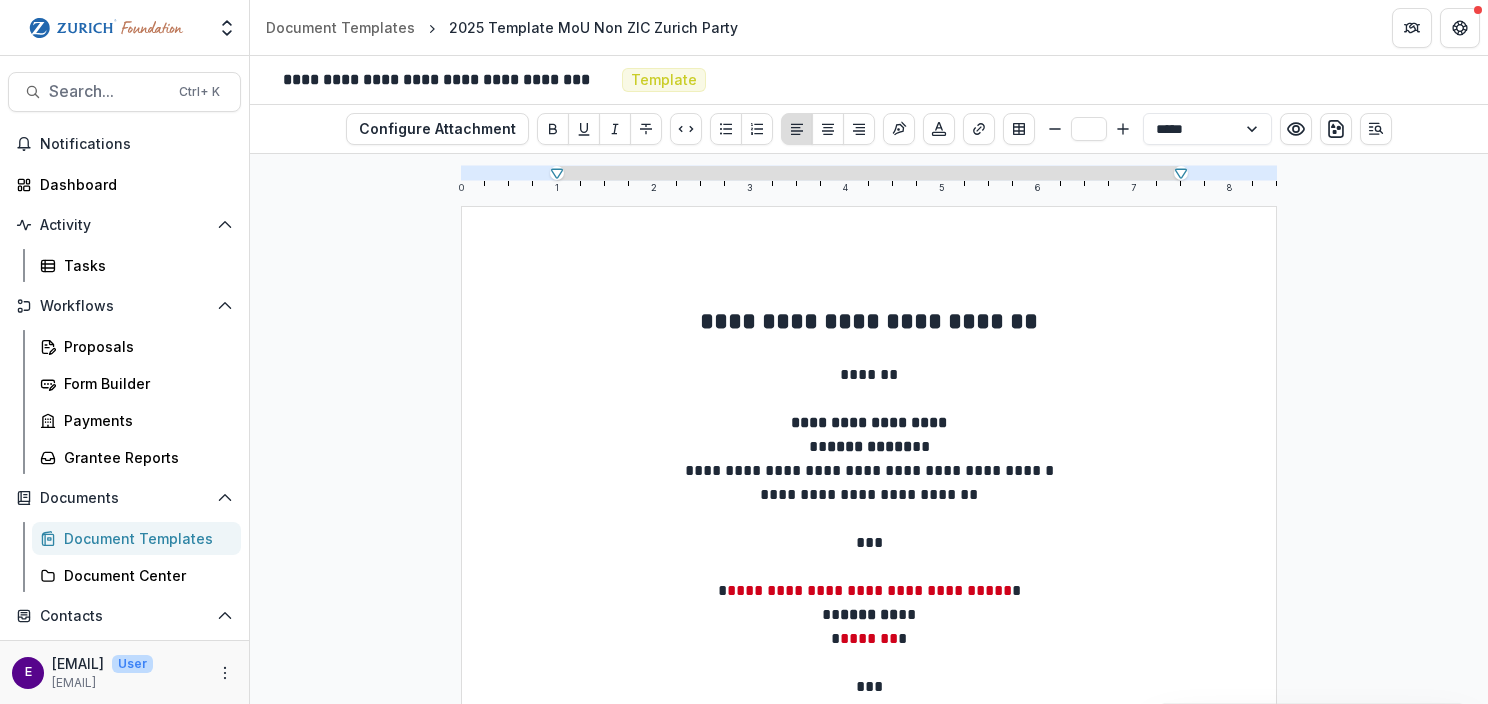 type 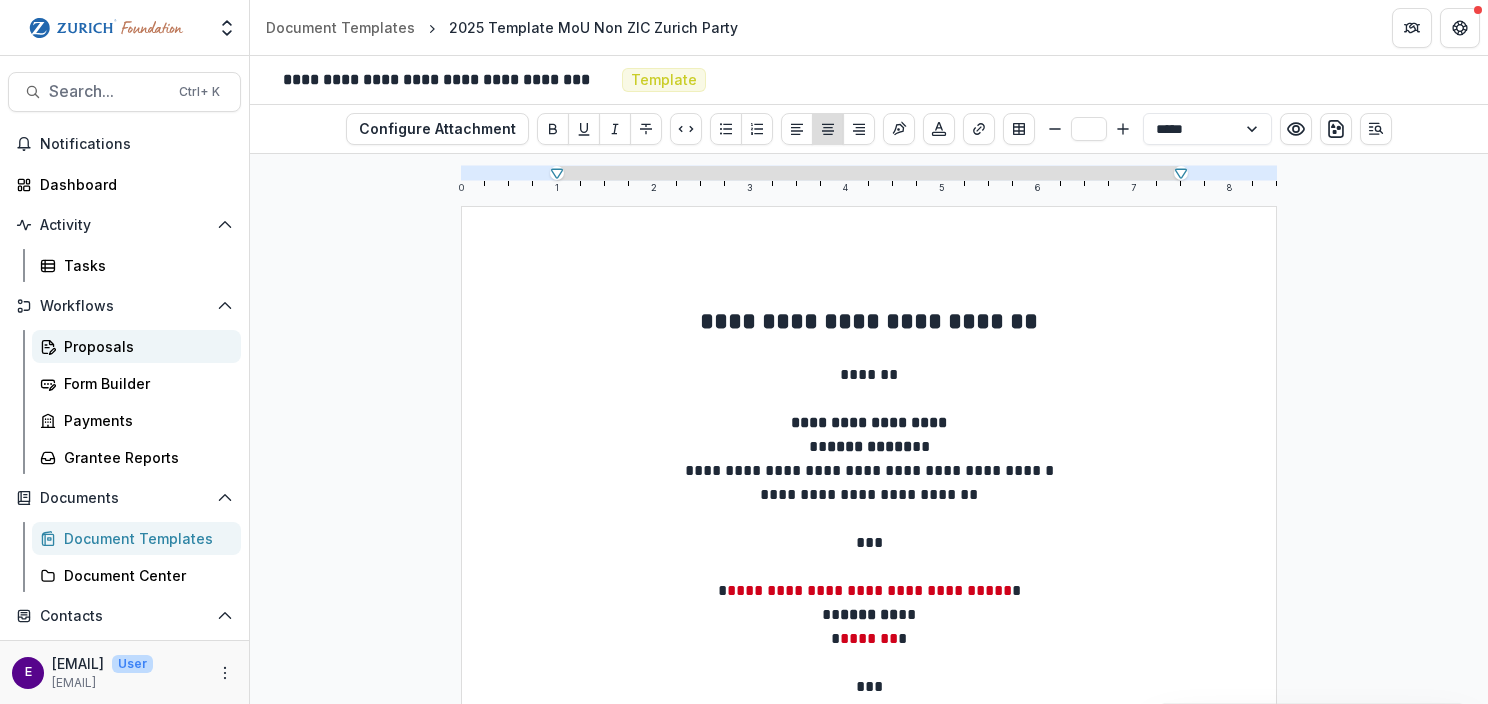 click on "Proposals" at bounding box center (136, 346) 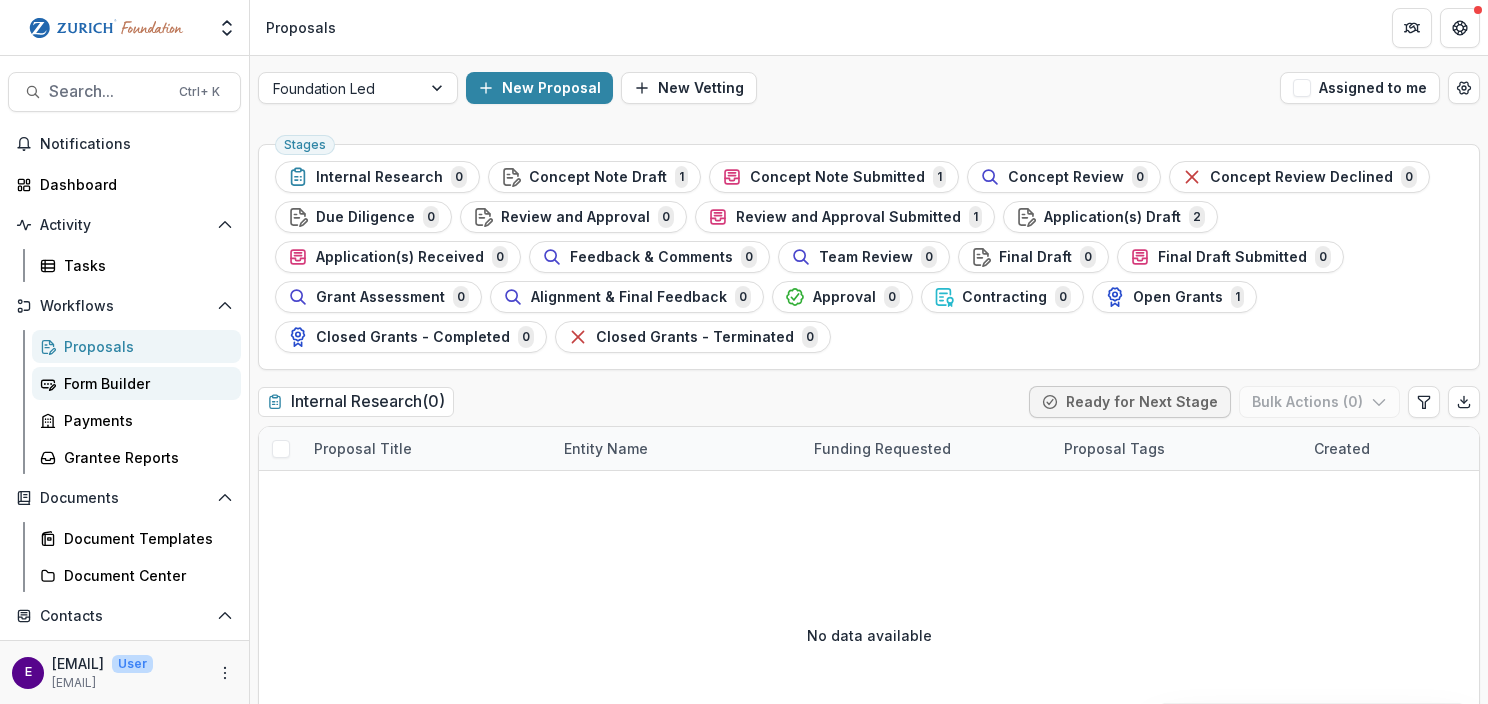 click on "Form Builder" at bounding box center [144, 383] 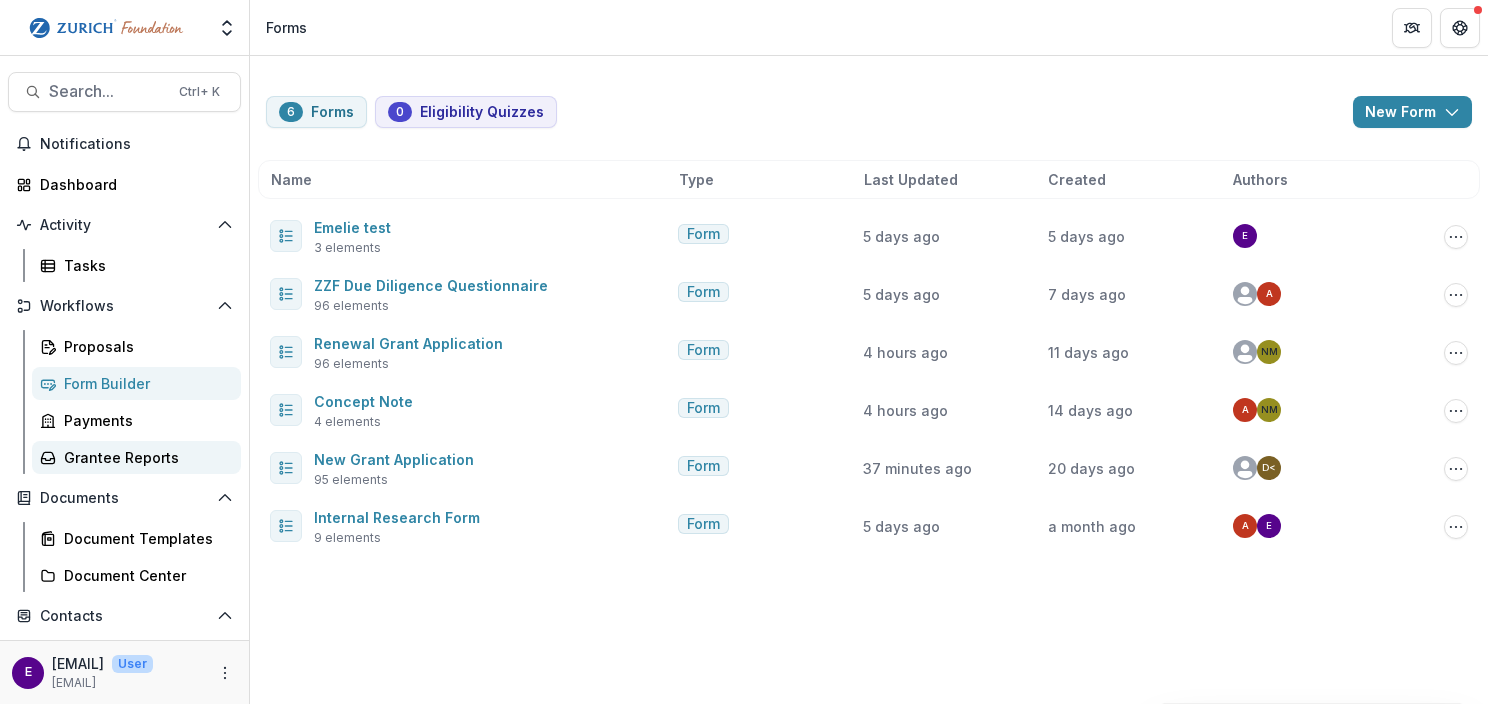 click on "Grantee Reports" at bounding box center [144, 457] 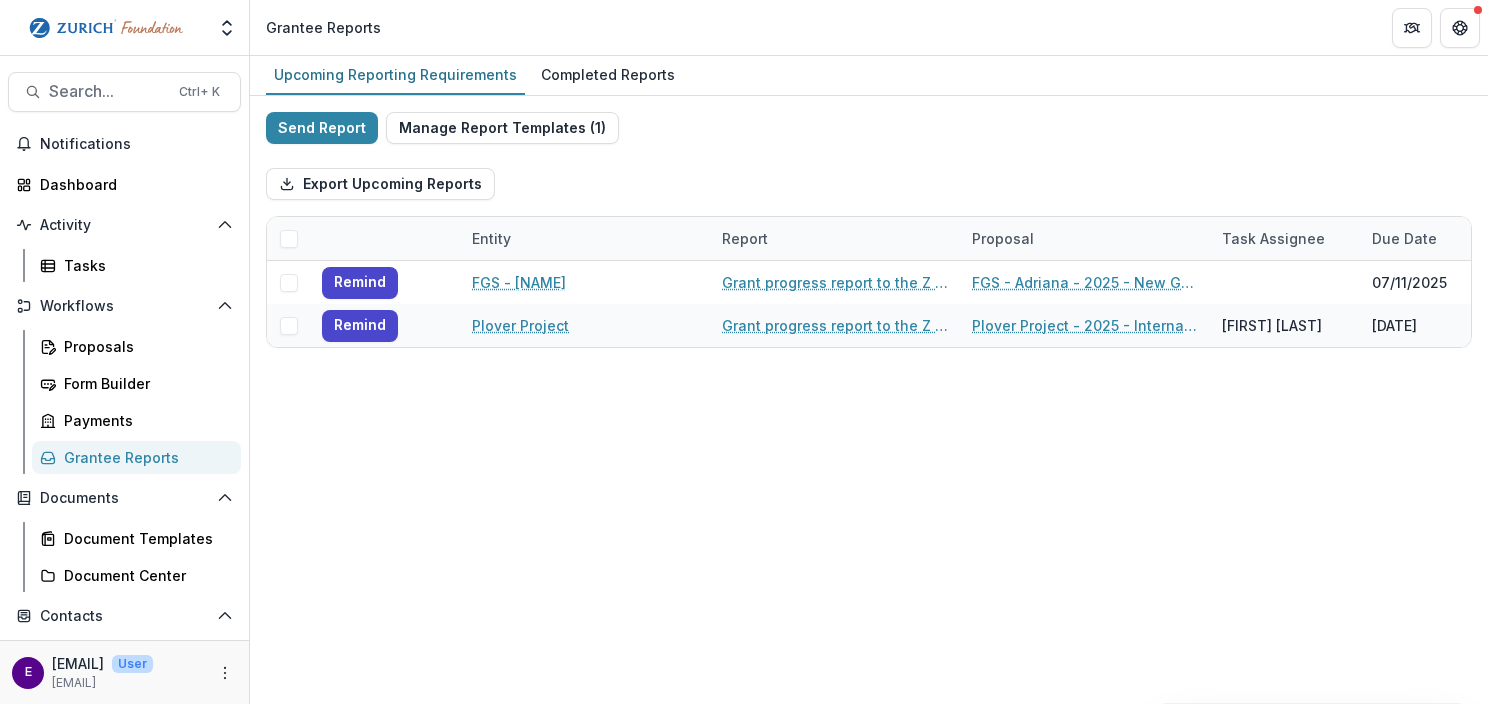 click on "Upcoming Reporting Requirements Completed Reports Send Report Manage Report Templates ( 1 ) Export Upcoming Reports Entity Report Proposal Task Assignee Due Date Report Submitted Date Remind FGS - [NAME] Grant progress report to the  Z Zurich Foundation FGS - [NAME] - 2025 - New Grant Application [DATE] -- Remind Plover Project Grant progress report to the  Z Zurich Foundation Plover Project - 2025 - Internal Research Form [FIRST] [LAST] [DATE] --" at bounding box center (869, 380) 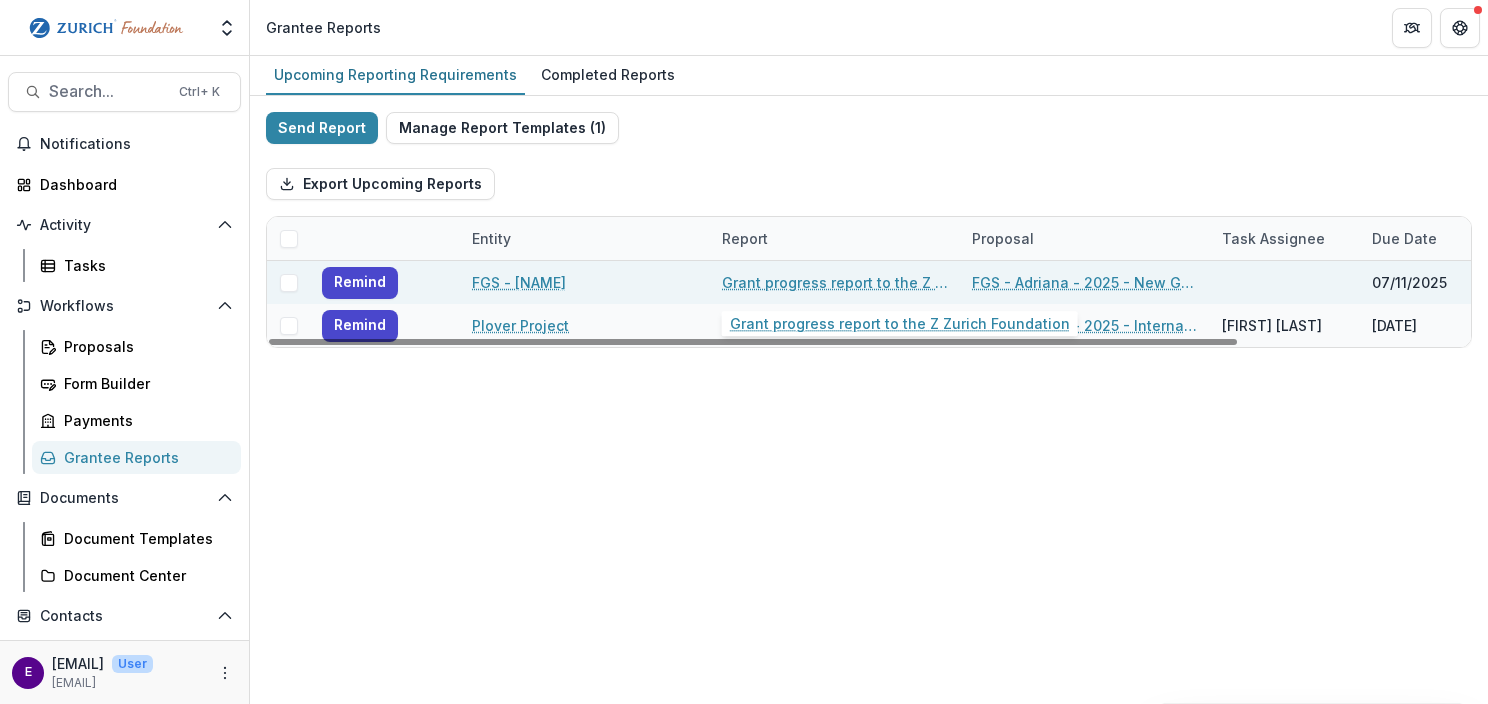 click on "Grant progress report to the  Z Zurich Foundation" at bounding box center (835, 282) 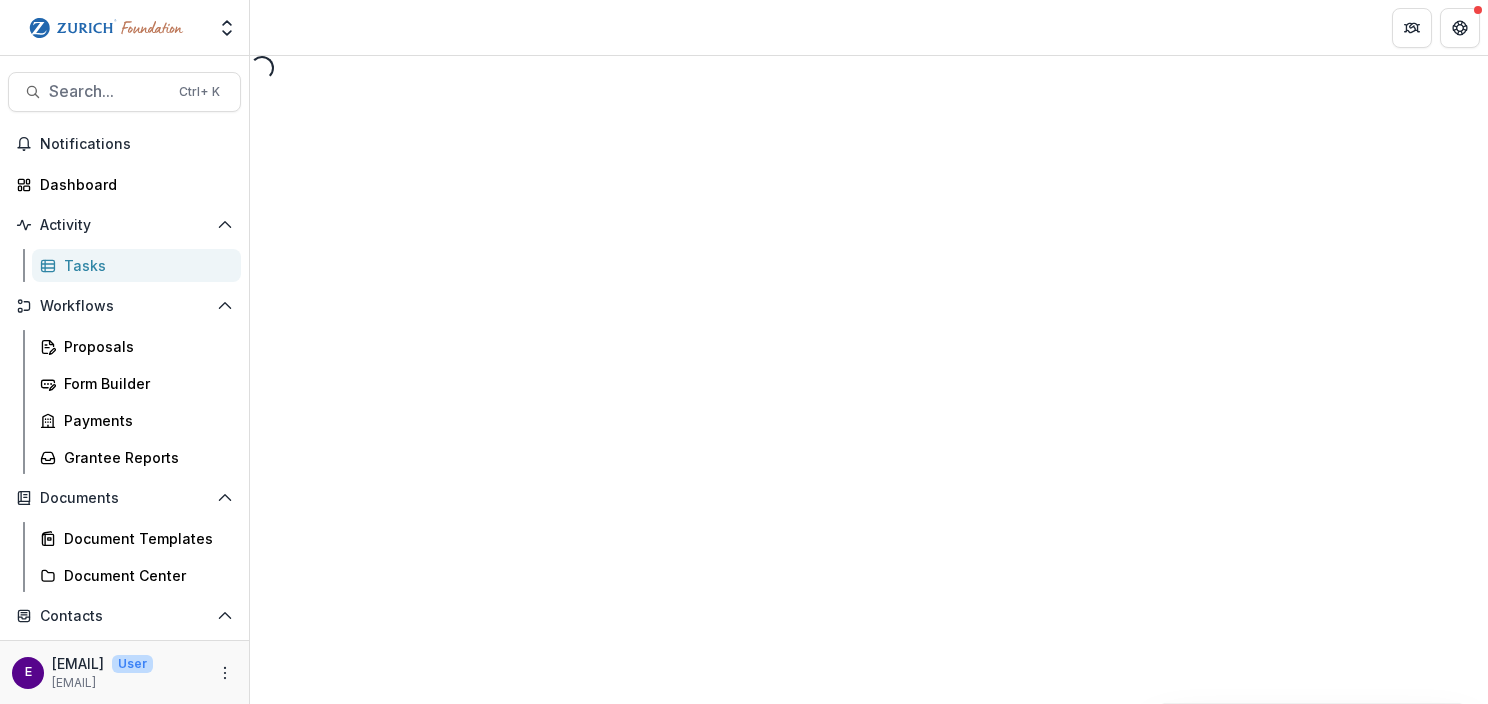 select on "********" 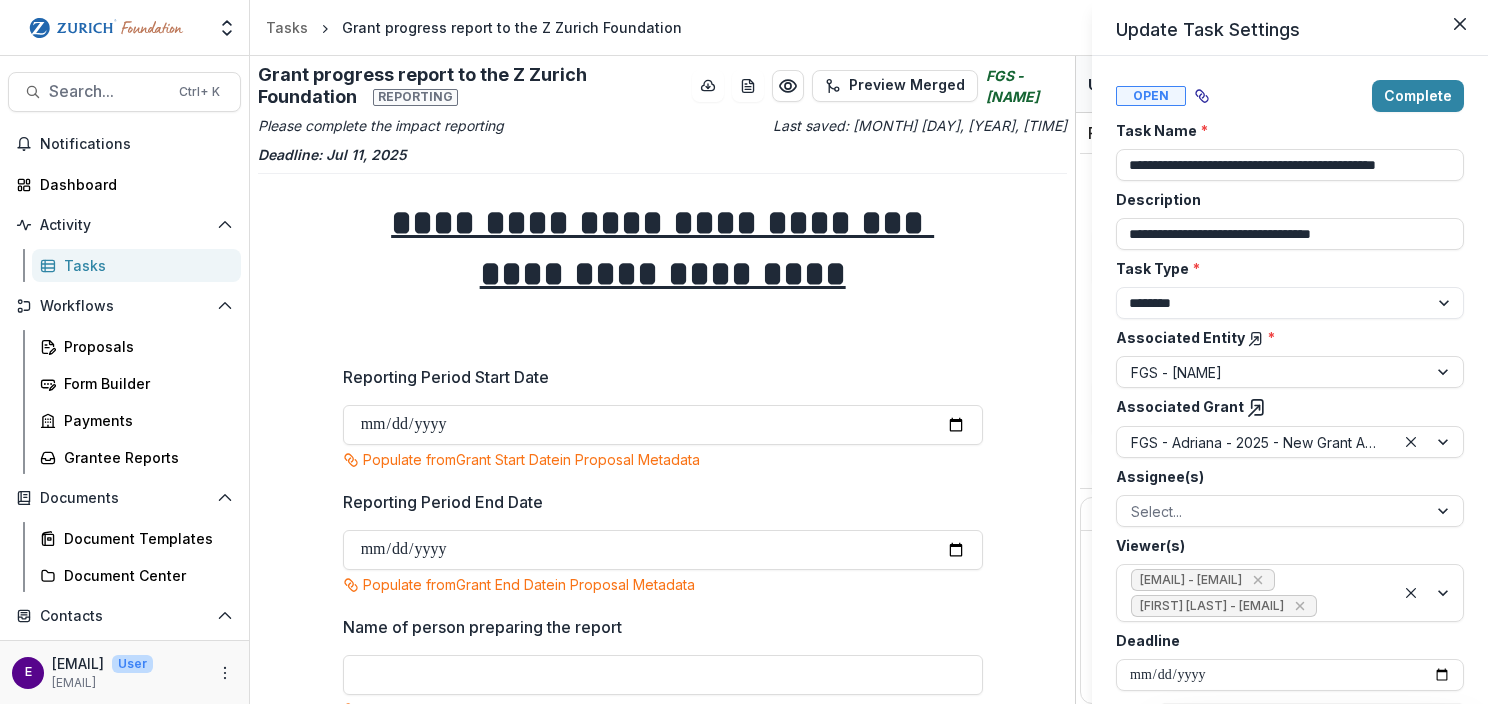 click on "**********" at bounding box center [744, 352] 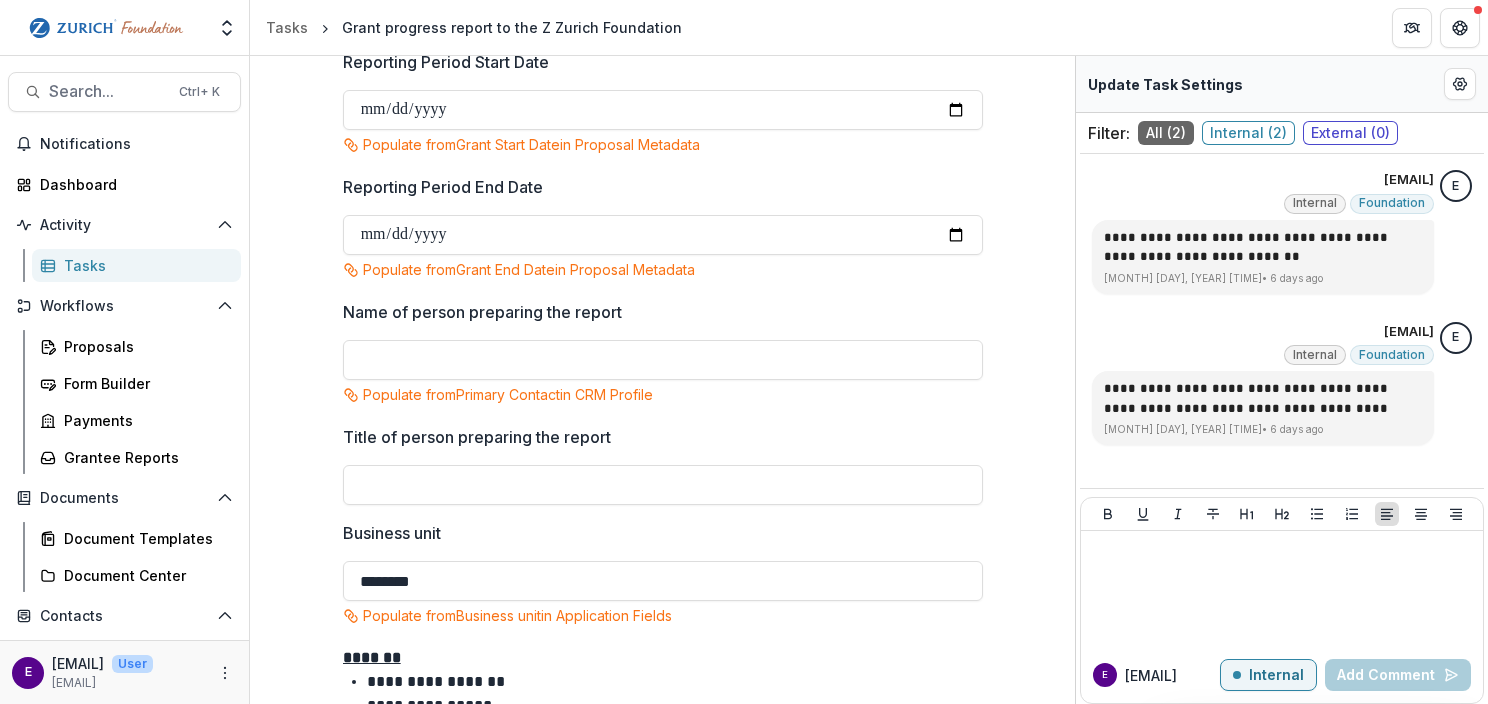 scroll, scrollTop: 90, scrollLeft: 0, axis: vertical 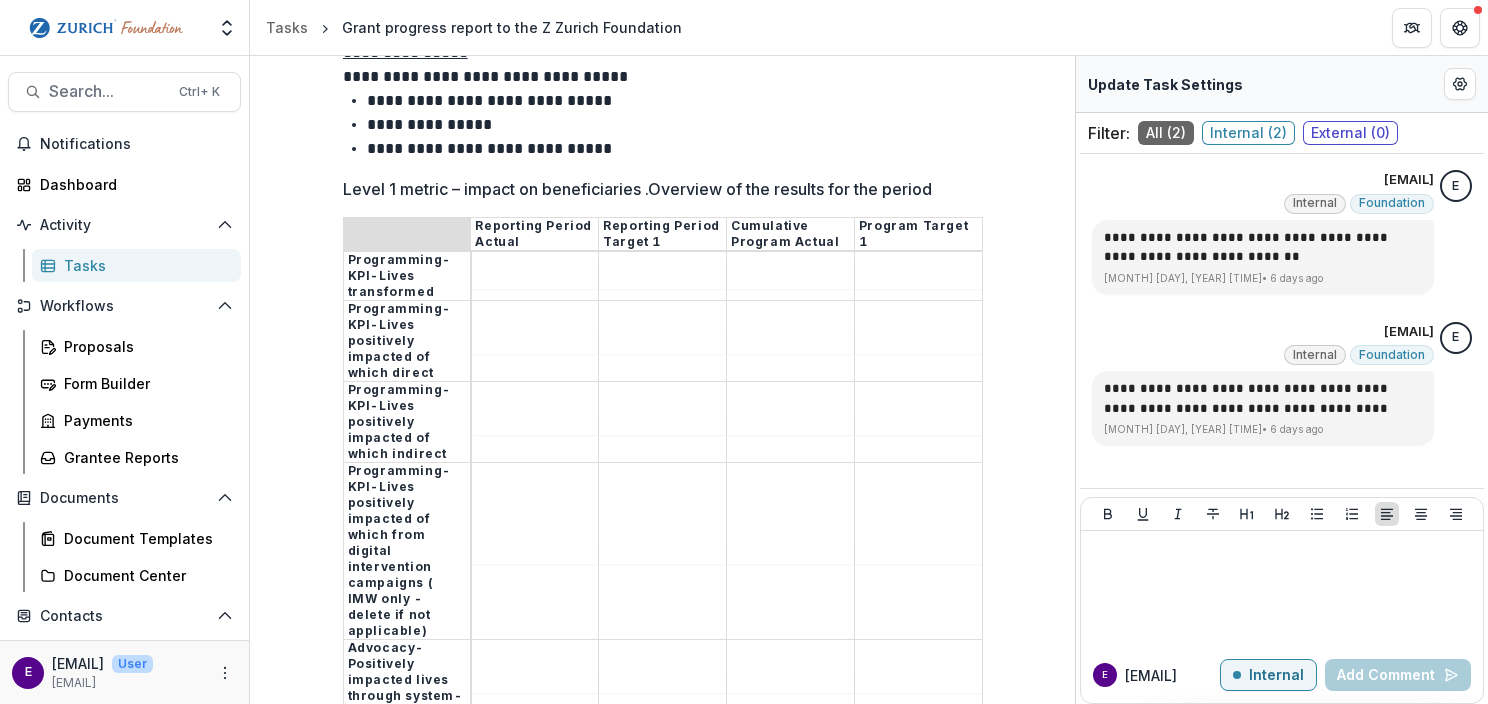 drag, startPoint x: 374, startPoint y: 166, endPoint x: 500, endPoint y: 259, distance: 156.6046 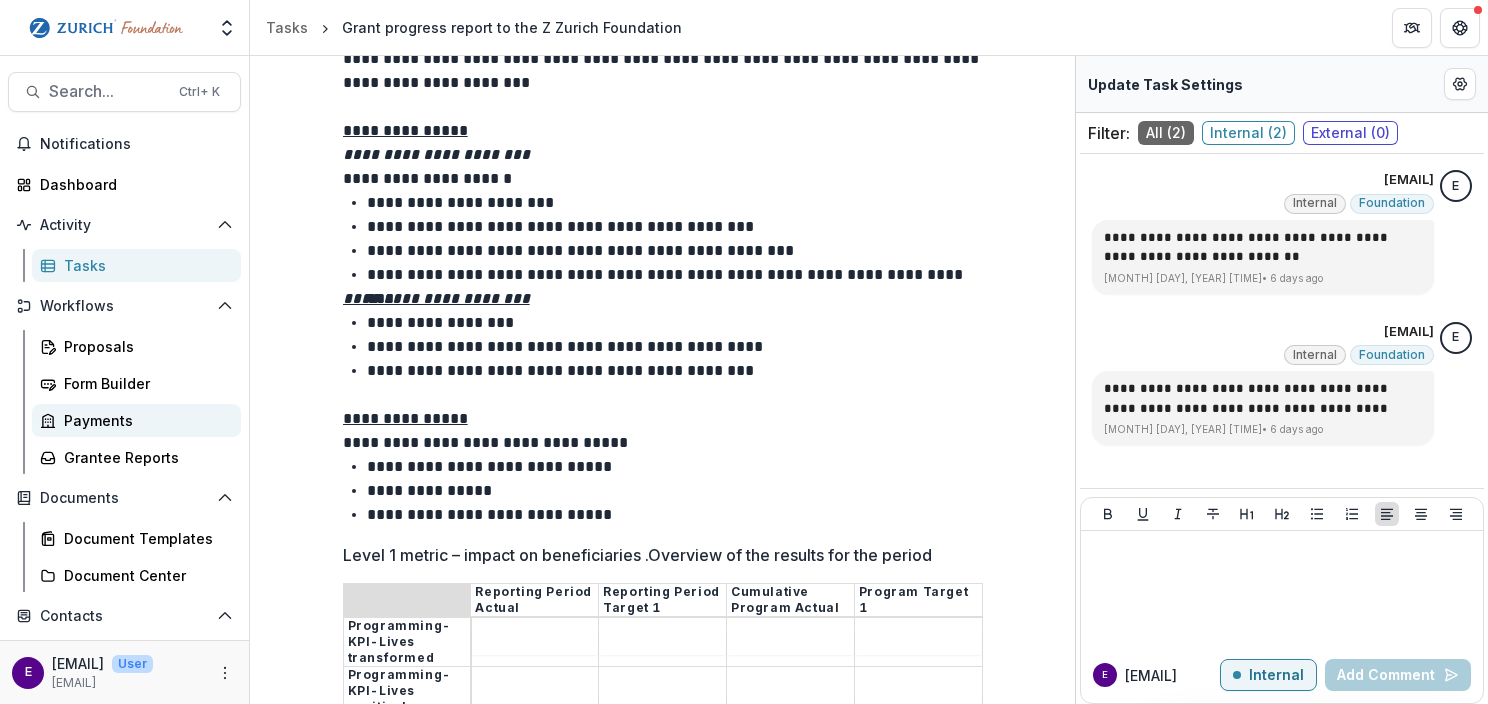 scroll, scrollTop: 3190, scrollLeft: 0, axis: vertical 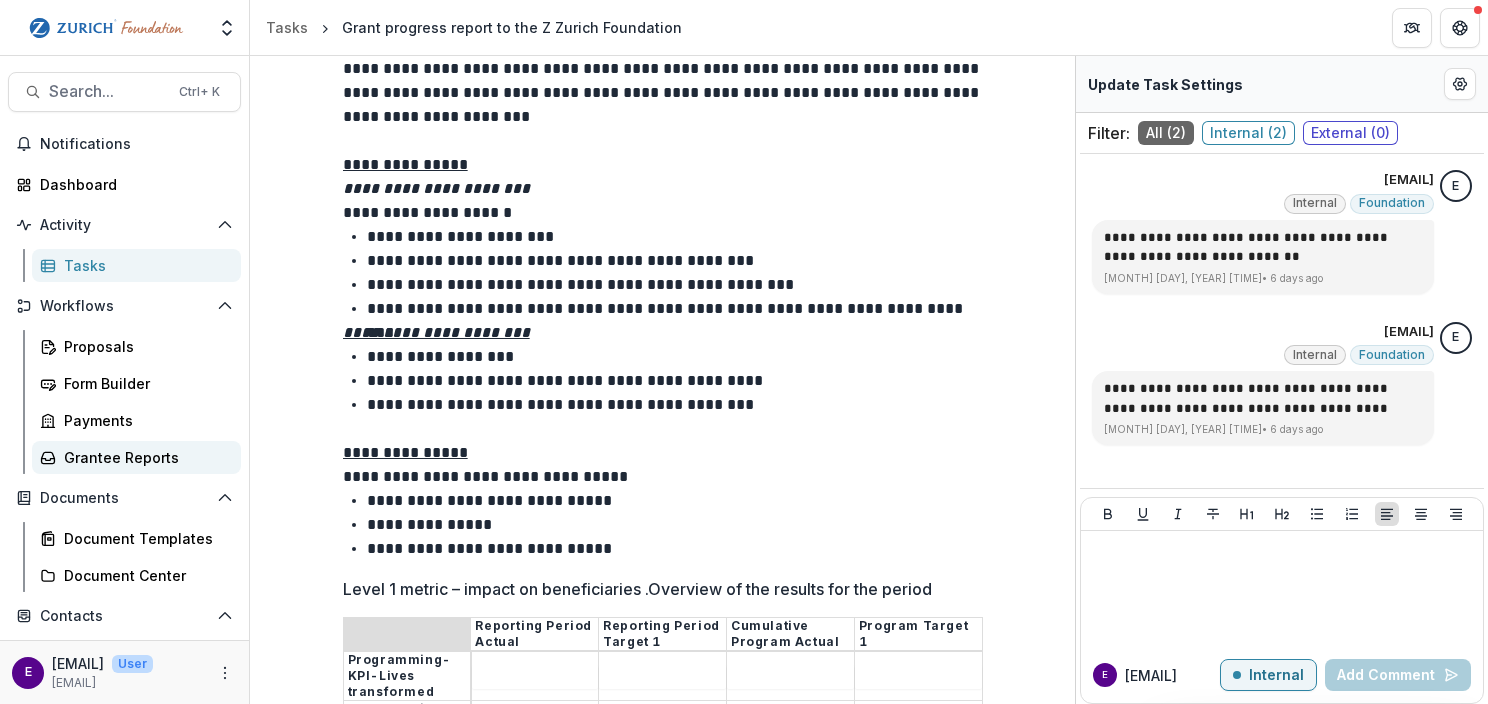 click on "Grantee Reports" at bounding box center (144, 457) 